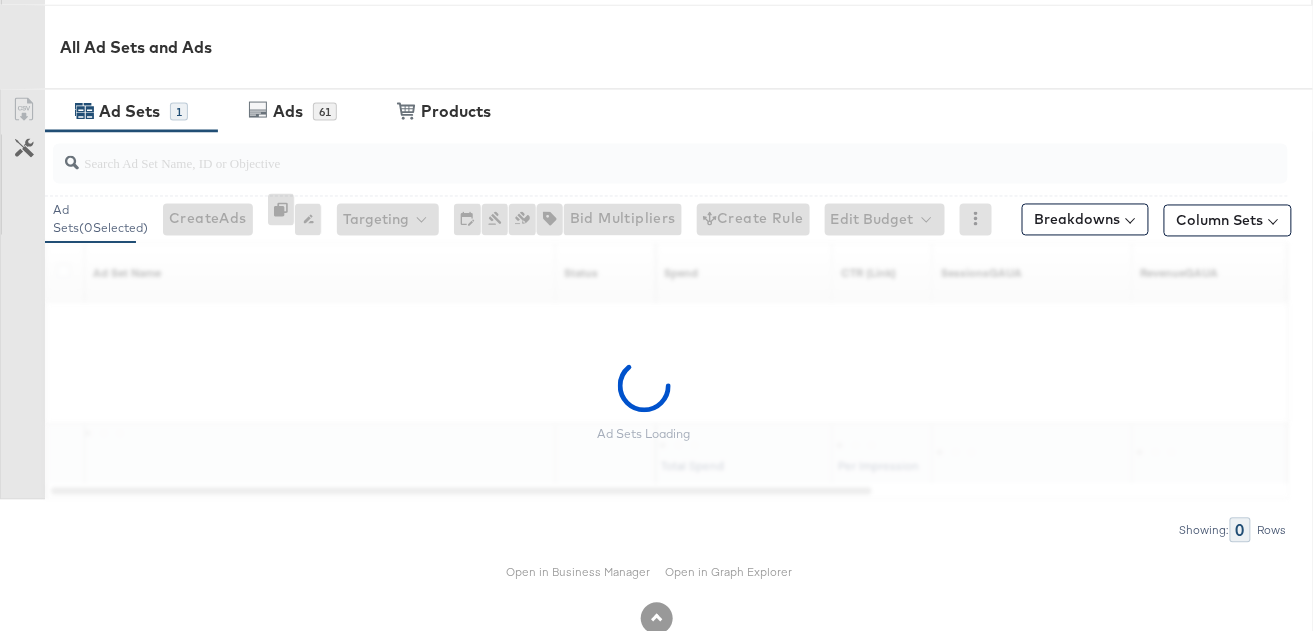 scroll, scrollTop: 895, scrollLeft: 0, axis: vertical 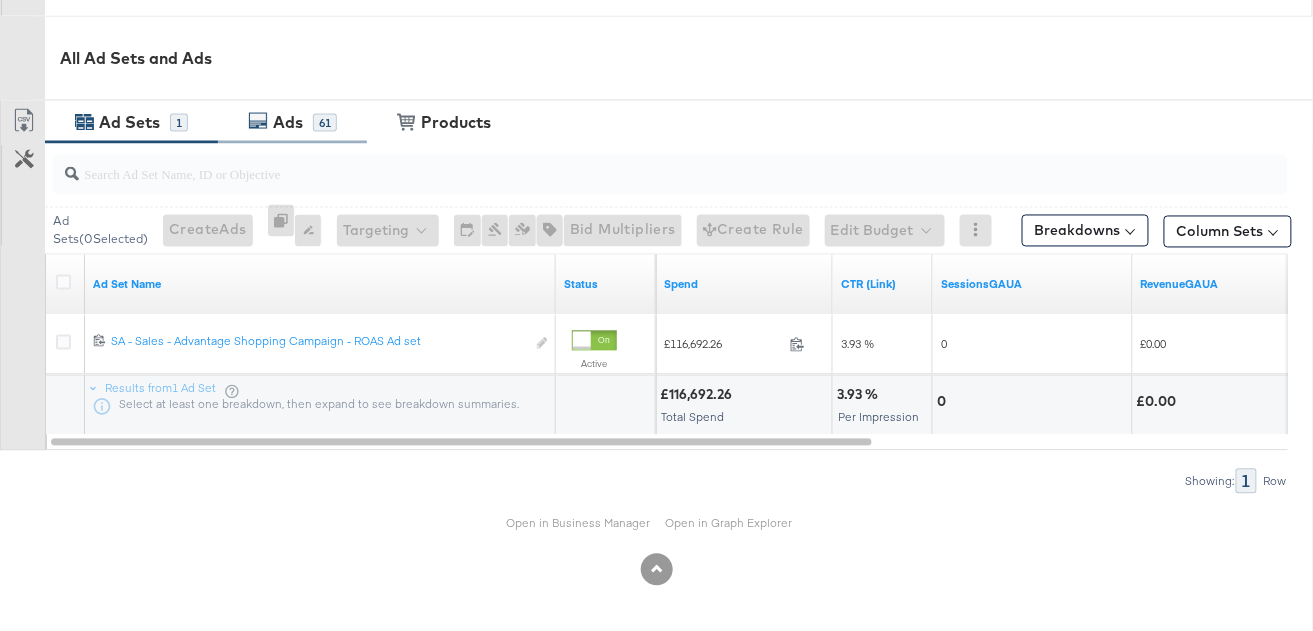 click on "Ads 61" at bounding box center [292, 122] 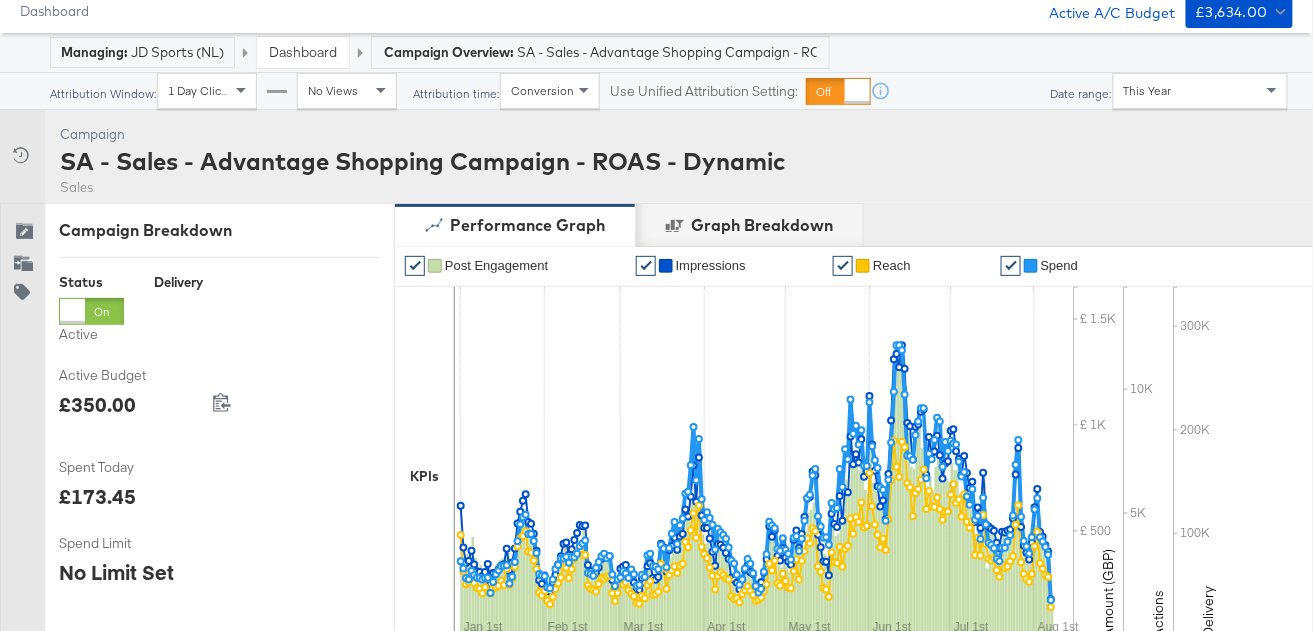 scroll, scrollTop: 70, scrollLeft: 0, axis: vertical 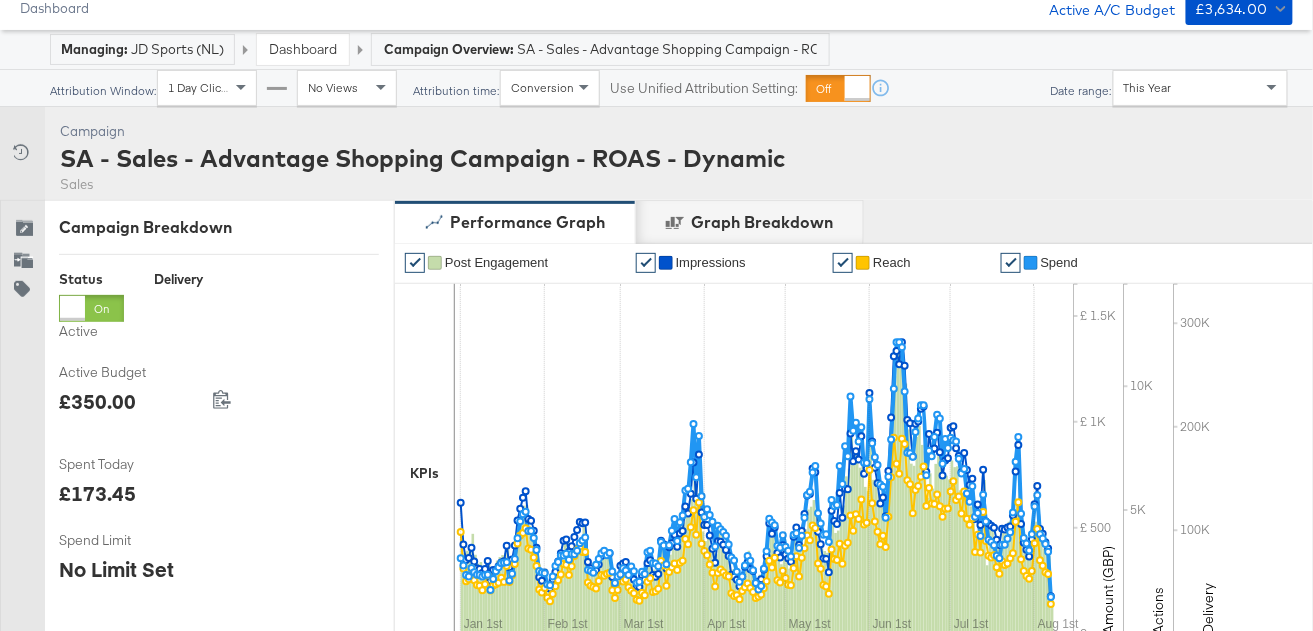 click on "Dashboard" at bounding box center (303, 49) 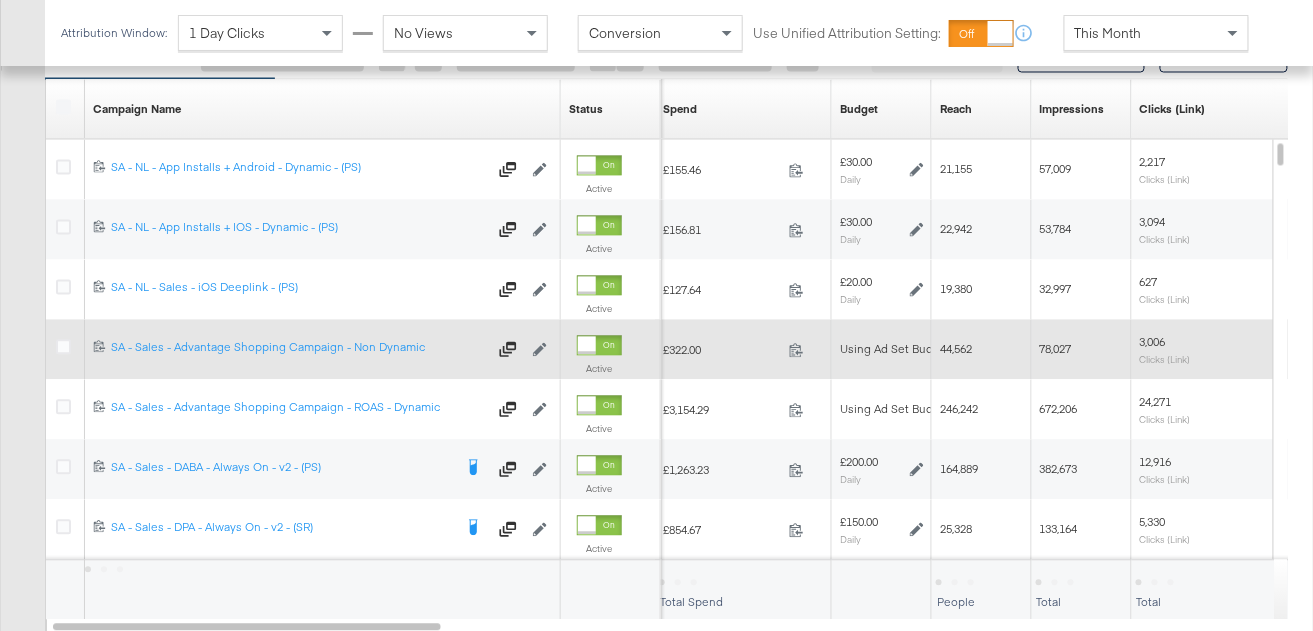 scroll, scrollTop: 1181, scrollLeft: 0, axis: vertical 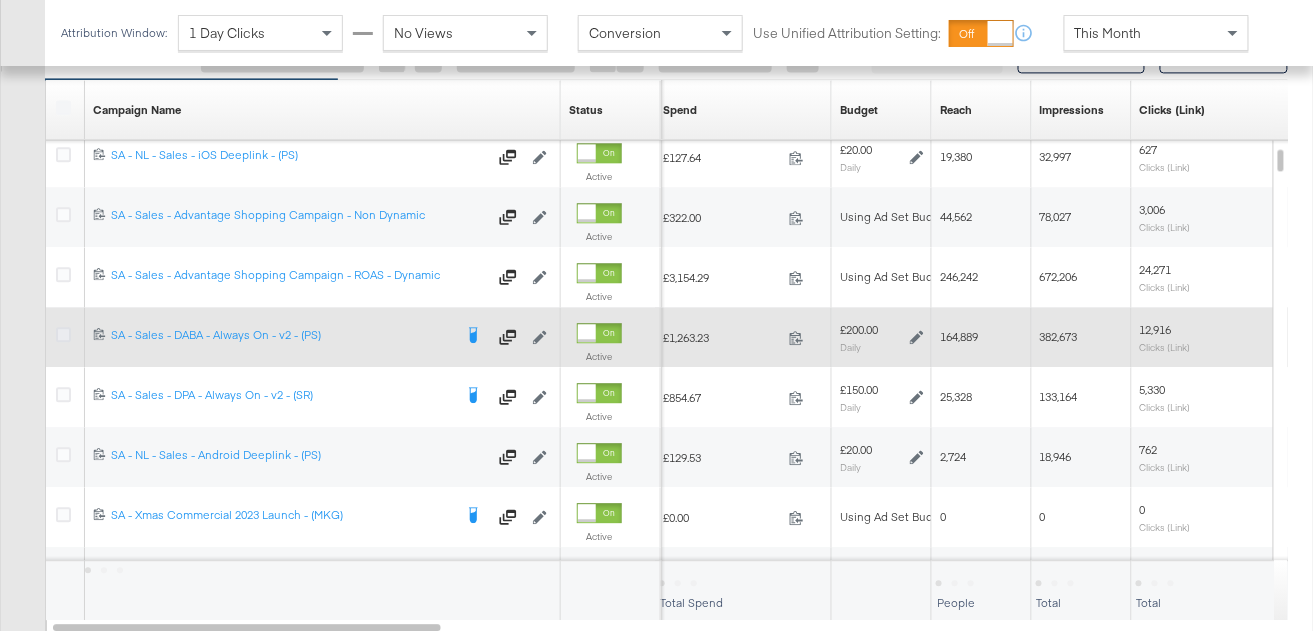 click at bounding box center [63, 334] 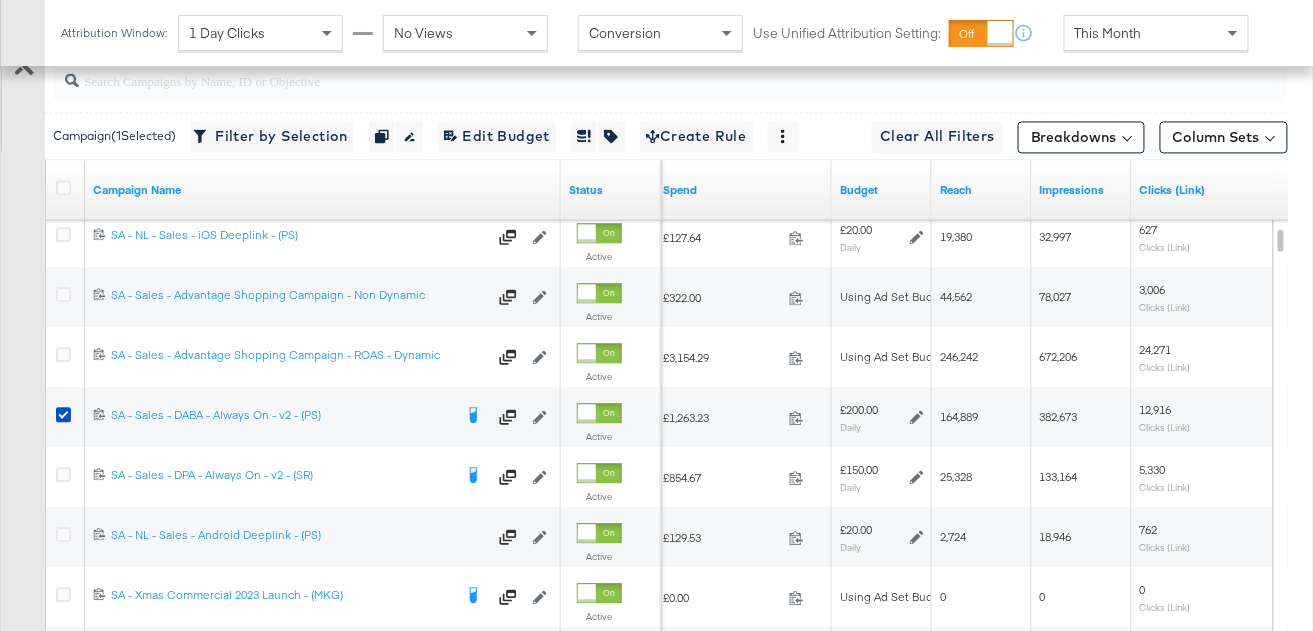scroll, scrollTop: 924, scrollLeft: 0, axis: vertical 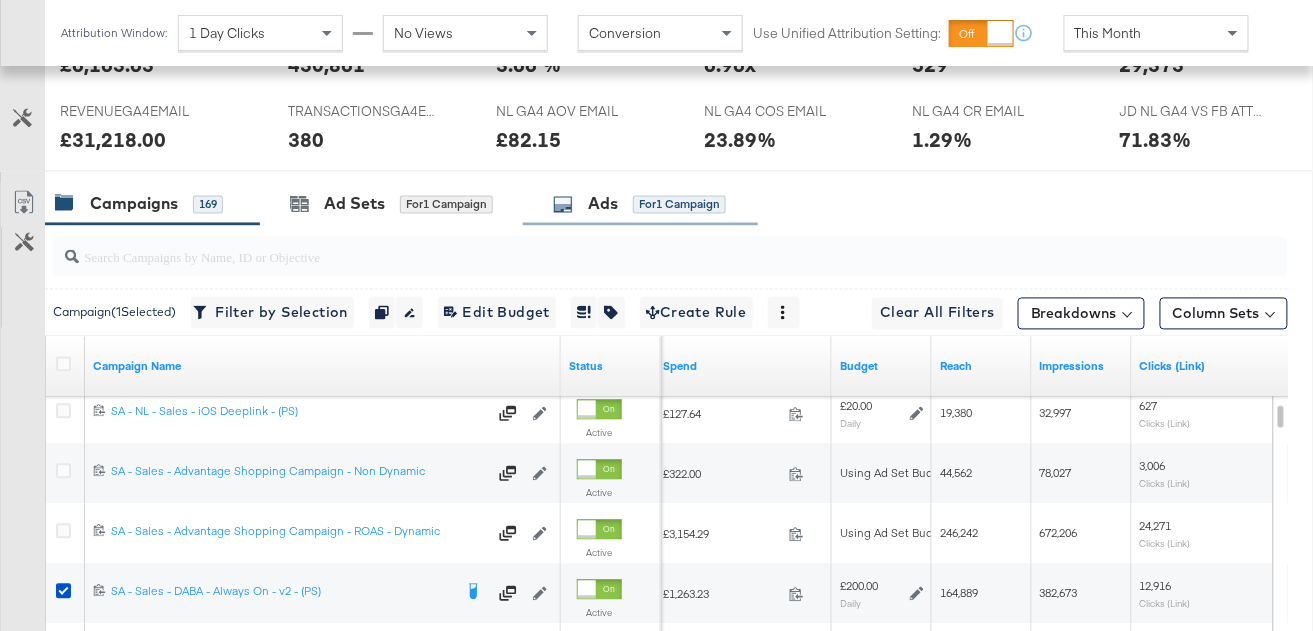 click on "Ads" at bounding box center (603, 204) 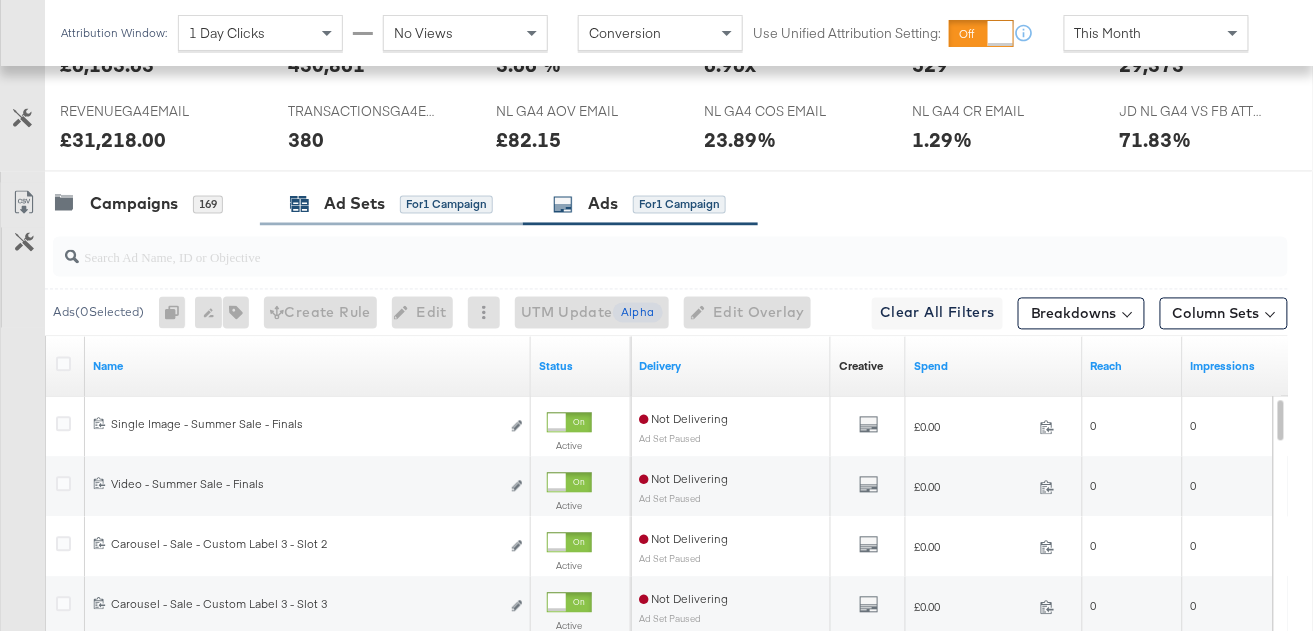 click on "Ad Sets" at bounding box center [354, 204] 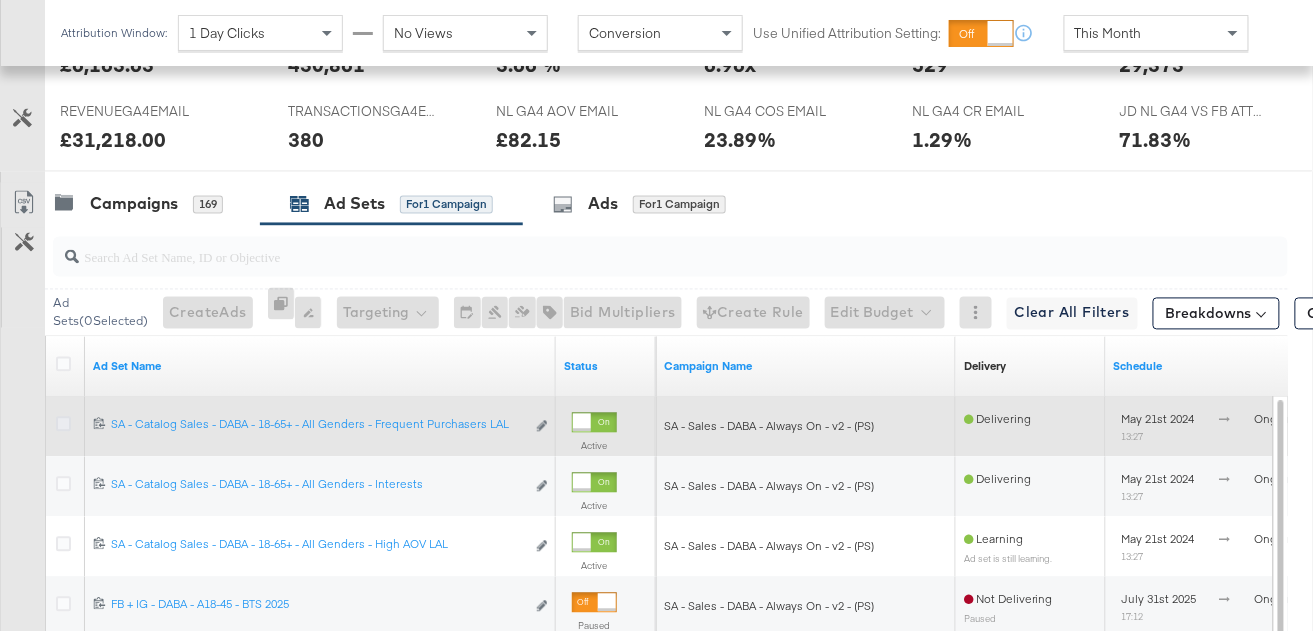 click at bounding box center (63, 424) 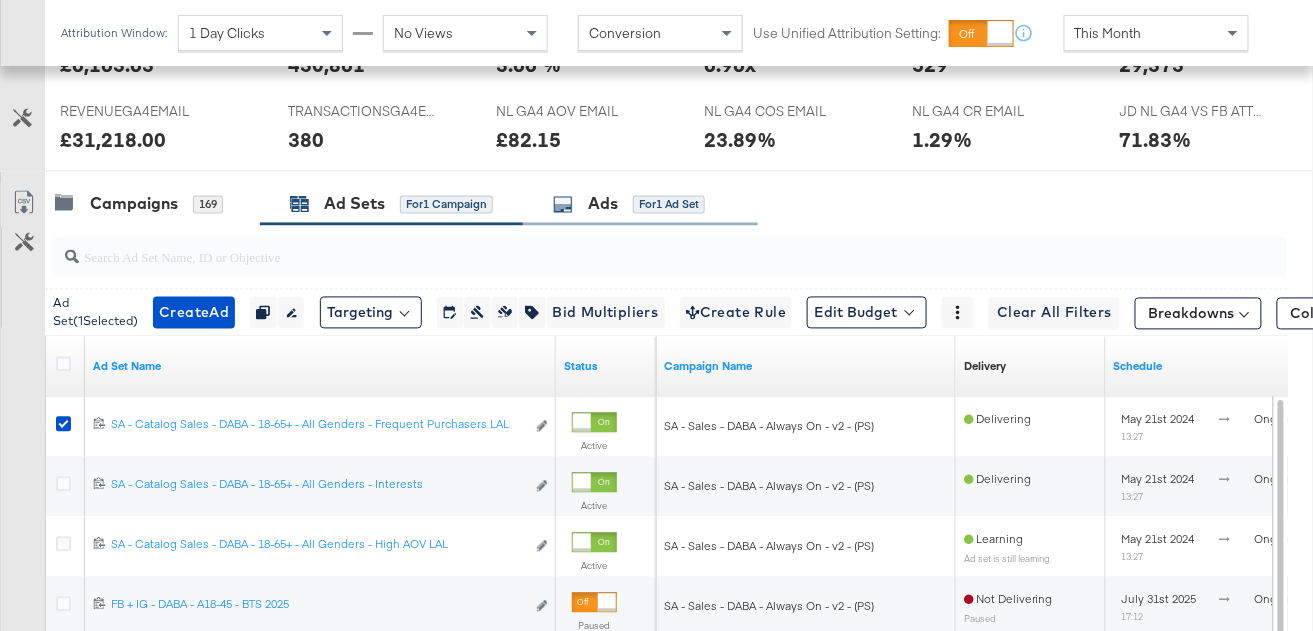 click on "Ads" at bounding box center [603, 204] 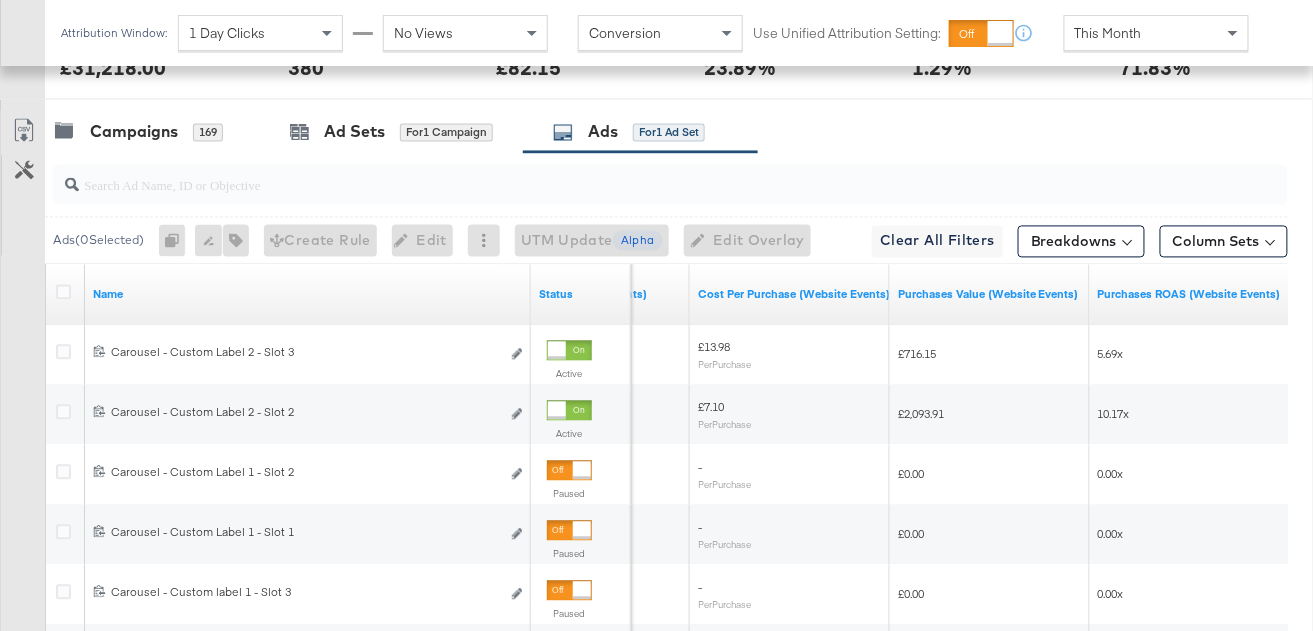 scroll, scrollTop: 982, scrollLeft: 0, axis: vertical 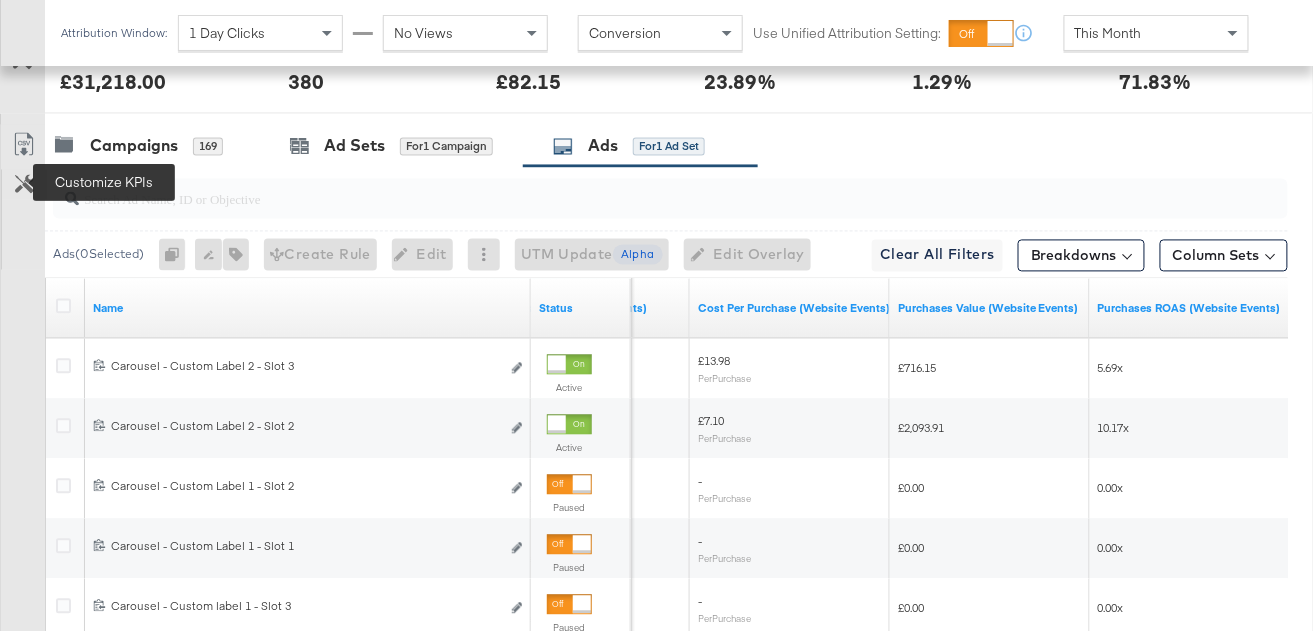 click 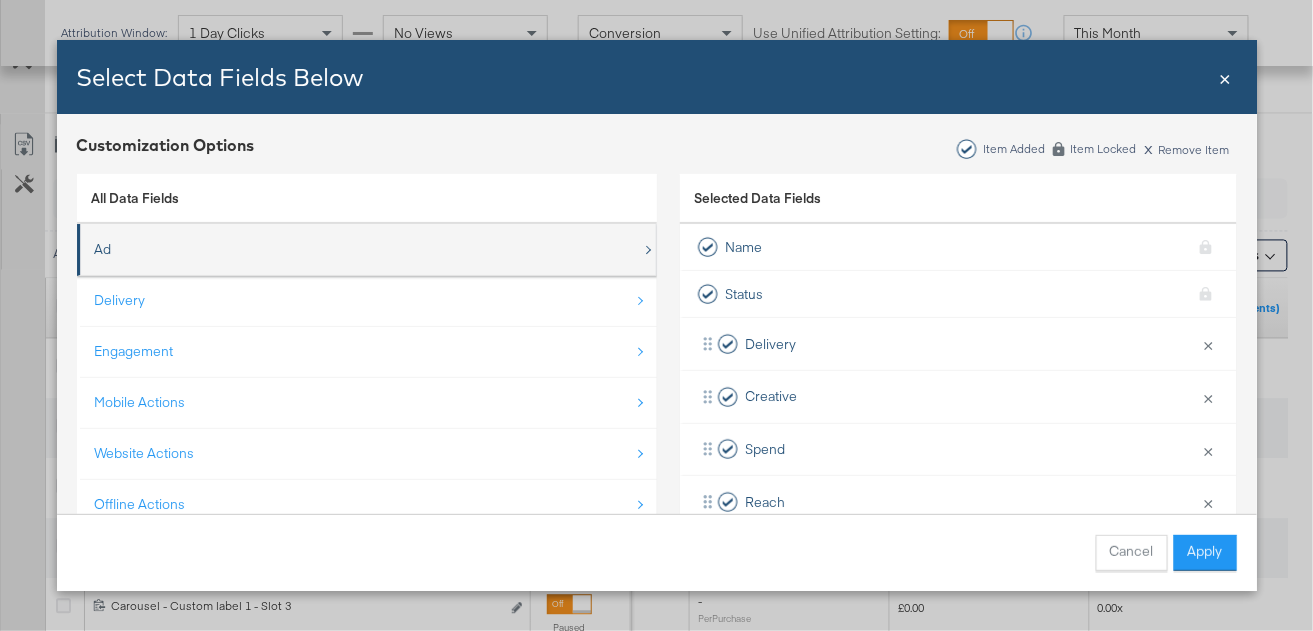 scroll, scrollTop: 28, scrollLeft: 0, axis: vertical 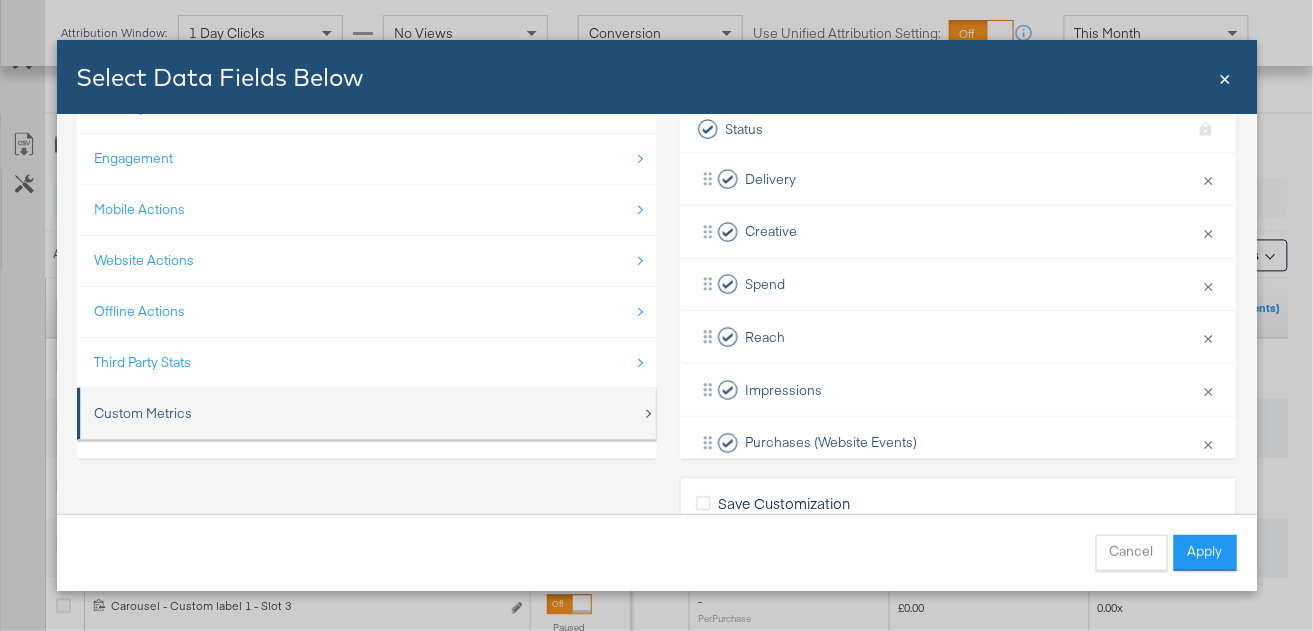 click on "Custom Metrics" at bounding box center (368, 413) 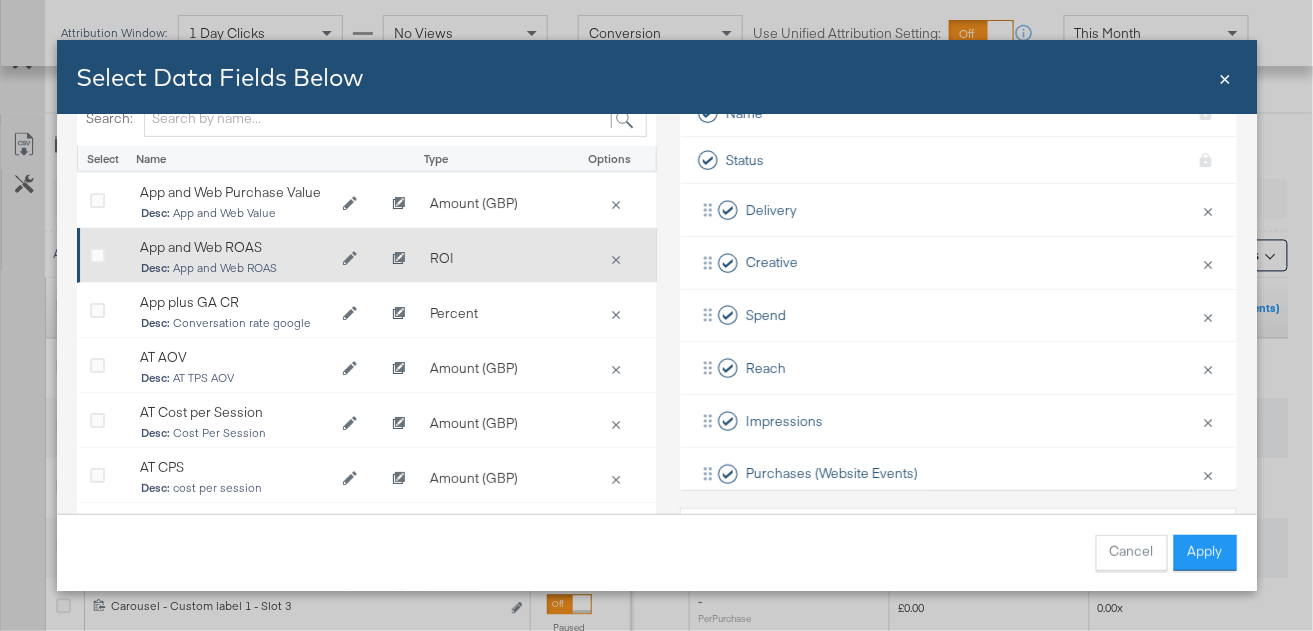 scroll, scrollTop: 112, scrollLeft: 0, axis: vertical 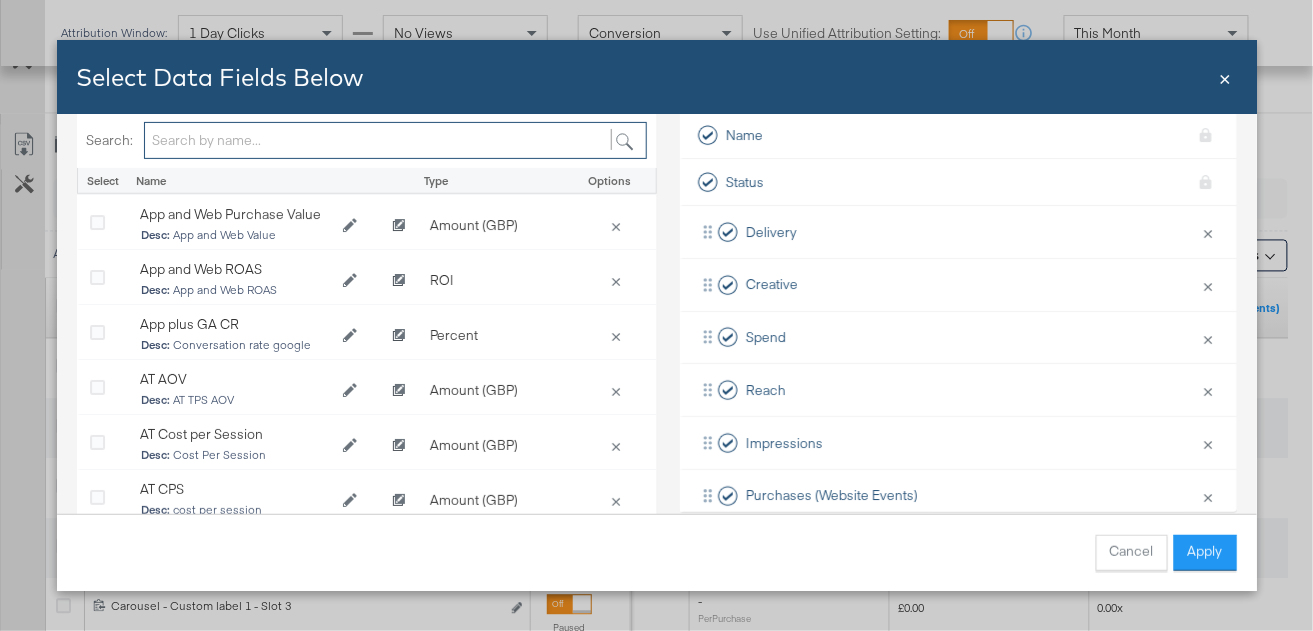 click at bounding box center (395, 140) 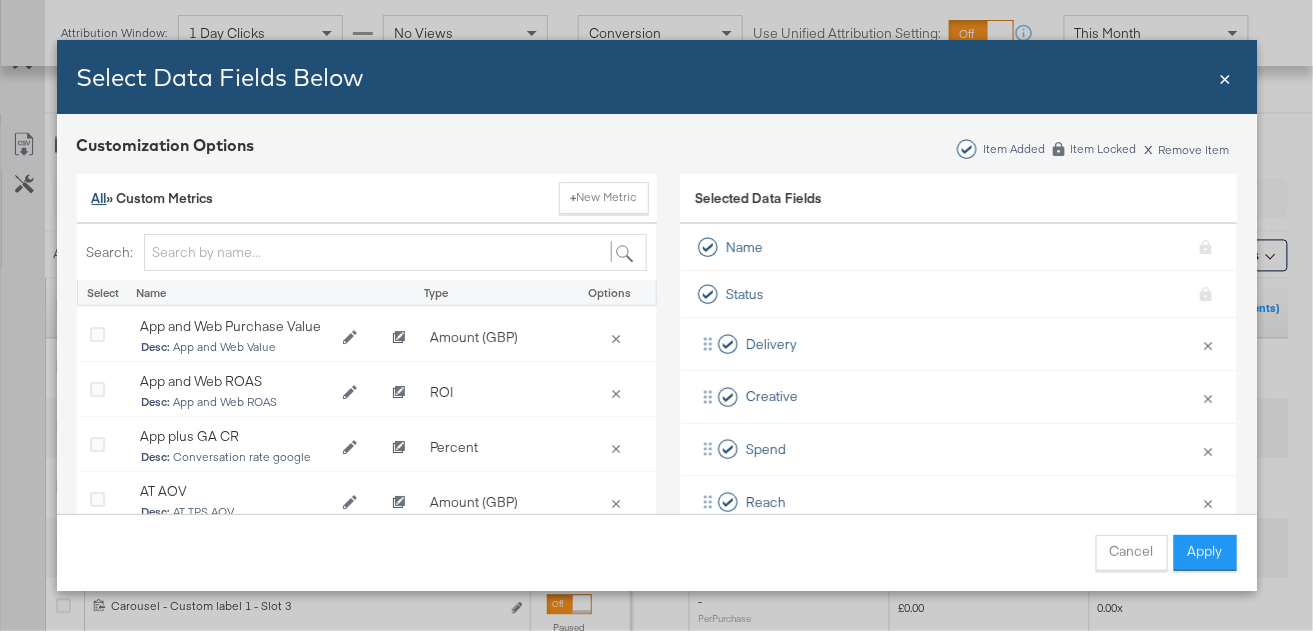 click on "All" at bounding box center (99, 198) 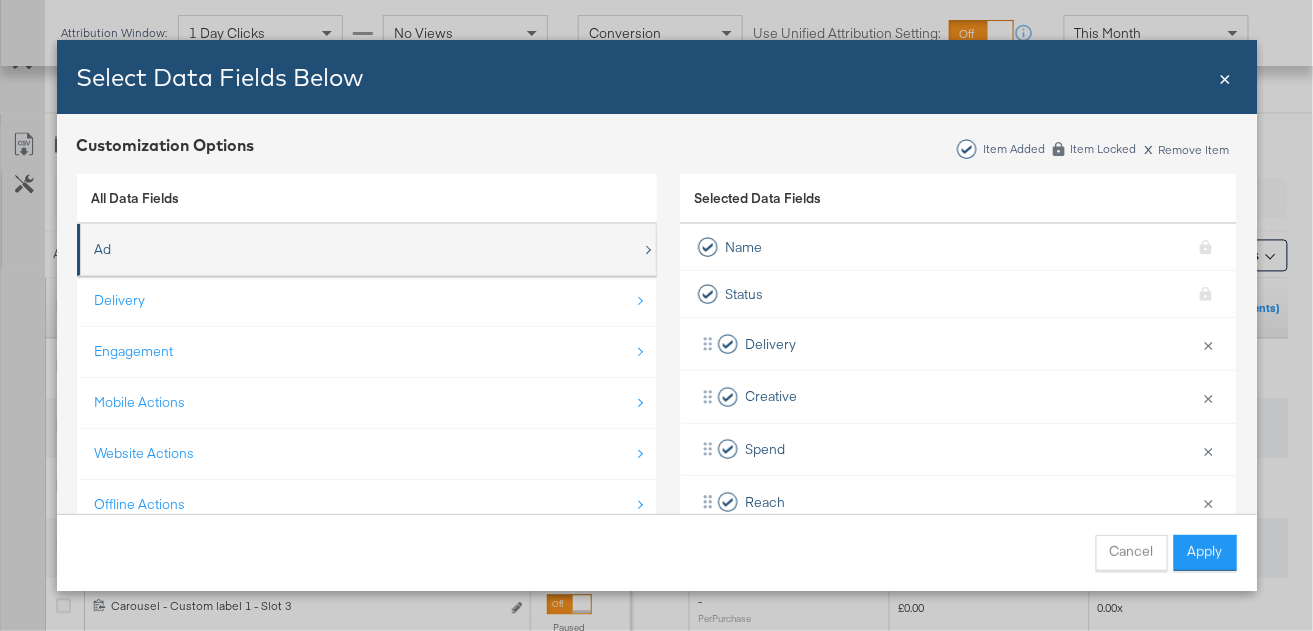 click on "Ad" at bounding box center [368, 249] 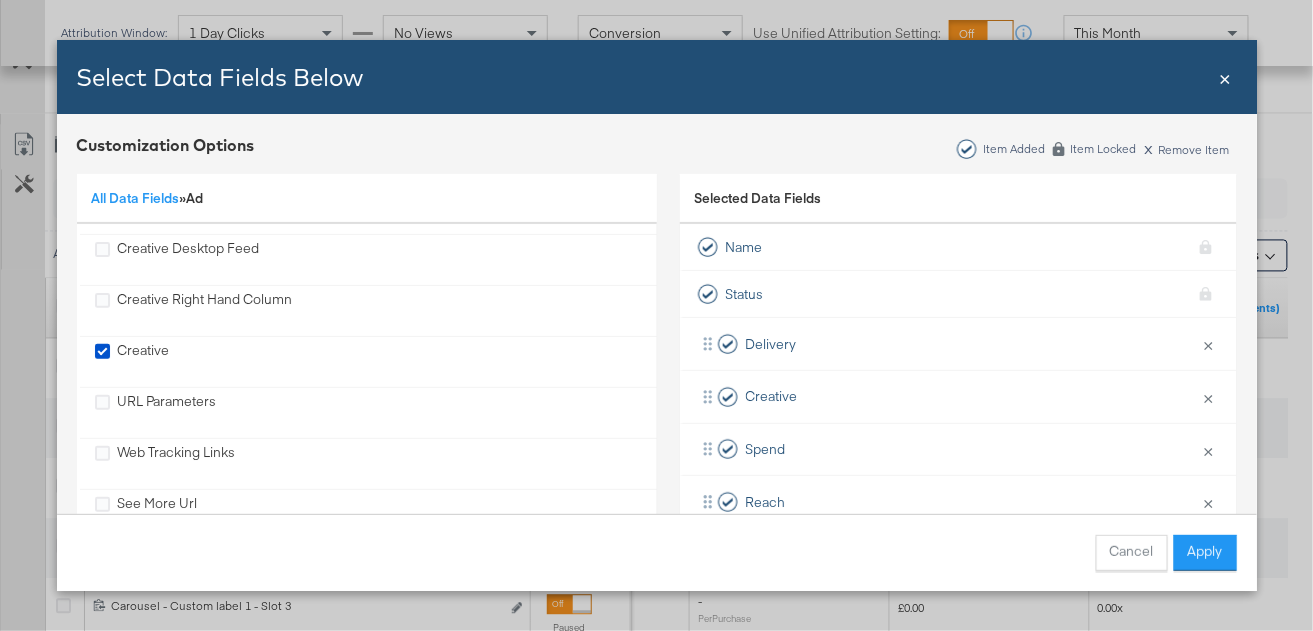 scroll, scrollTop: 707, scrollLeft: 0, axis: vertical 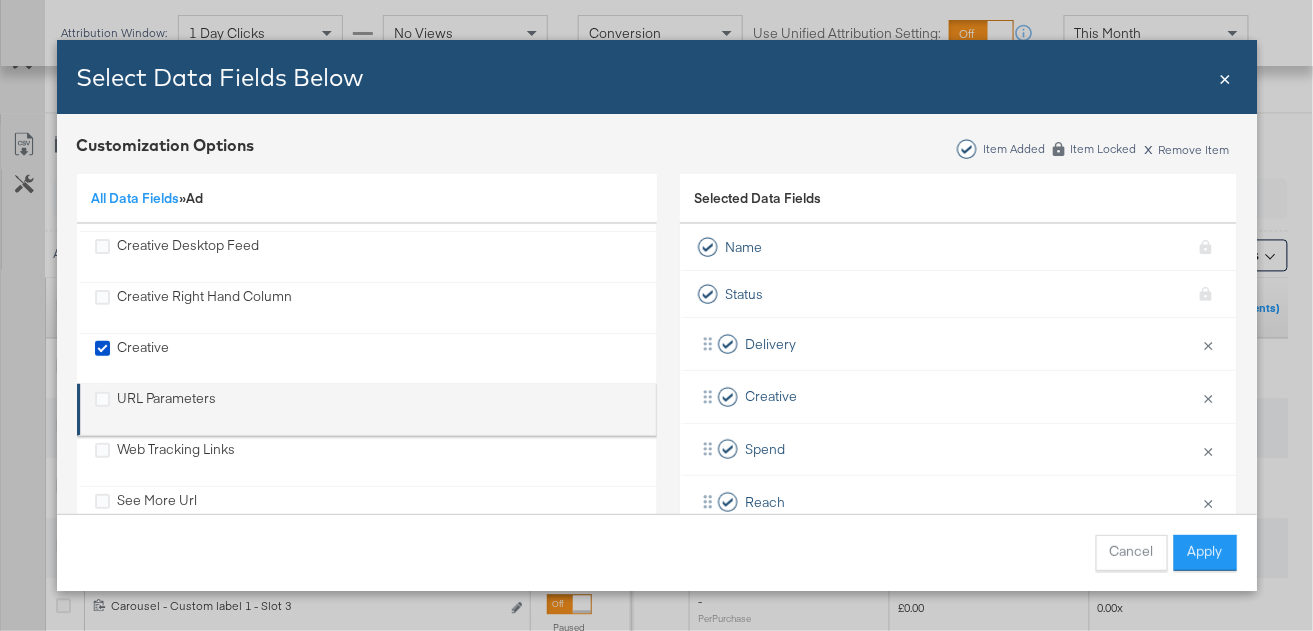 drag, startPoint x: 102, startPoint y: 400, endPoint x: 553, endPoint y: 425, distance: 451.69238 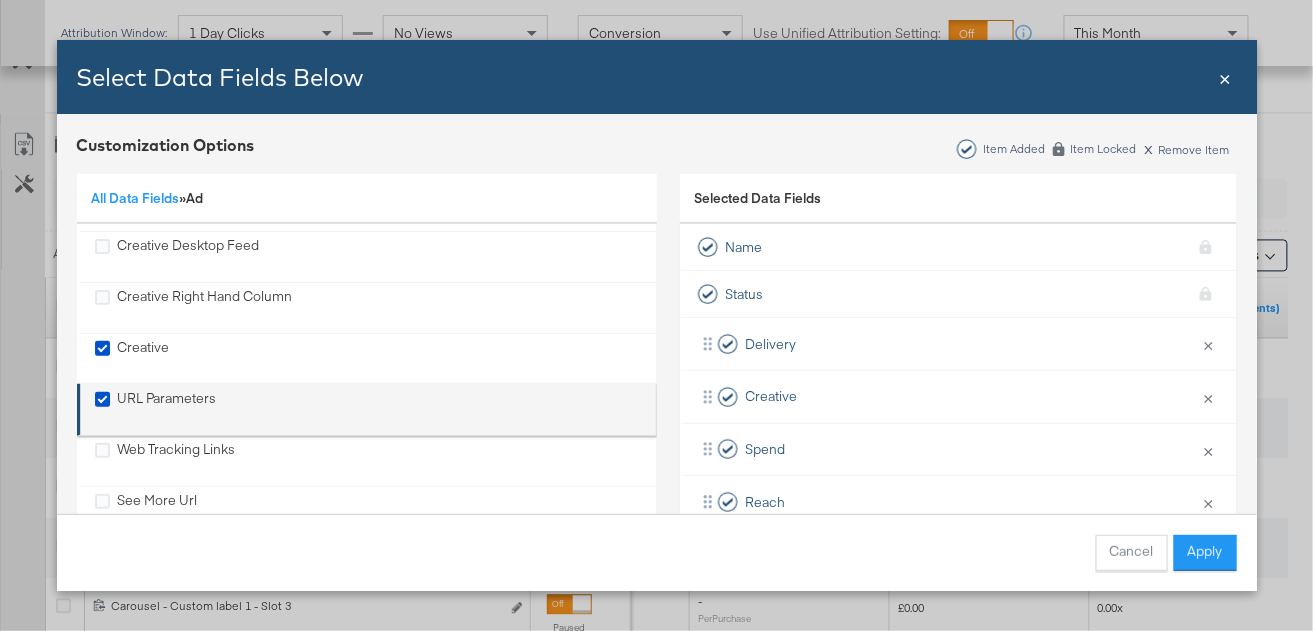 click at bounding box center (0, 0) 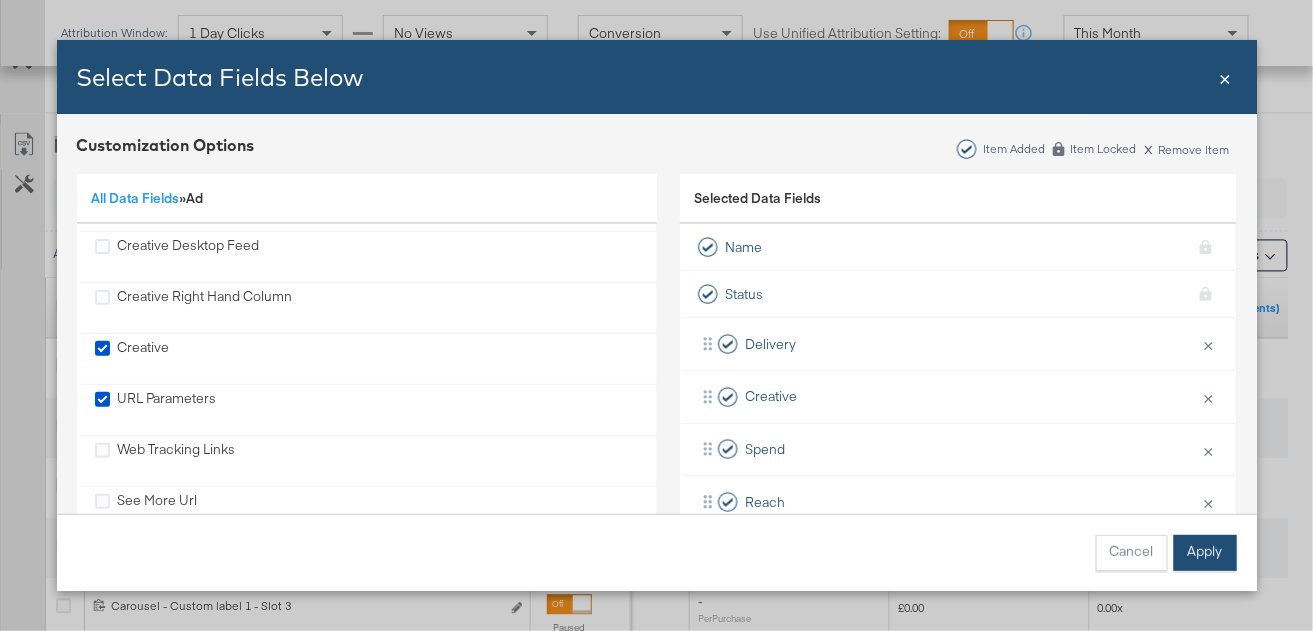 click on "Apply" at bounding box center [1205, 553] 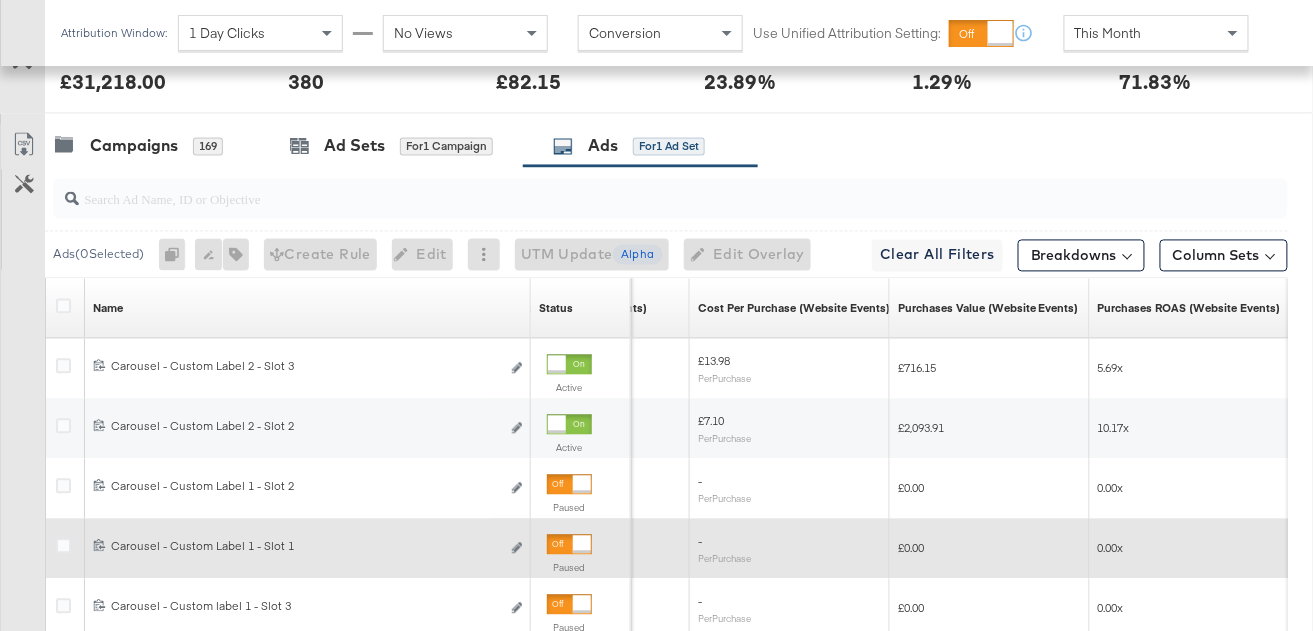 scroll, scrollTop: 28, scrollLeft: 0, axis: vertical 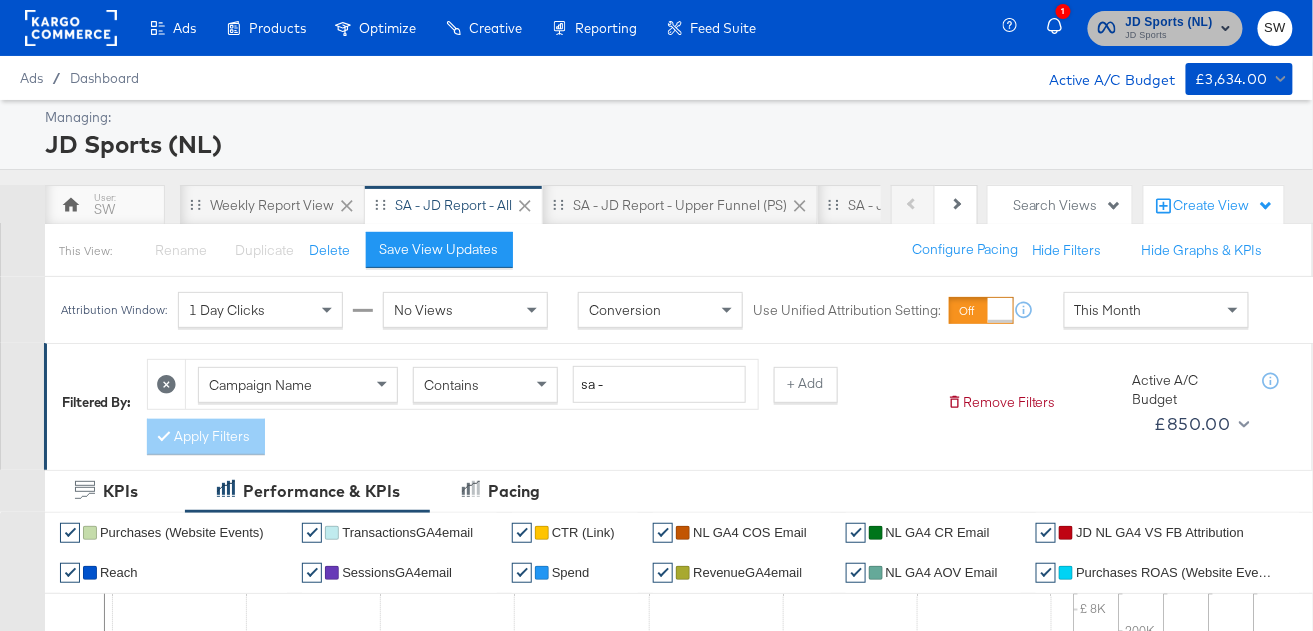click on "JD Sports" at bounding box center (1170, 36) 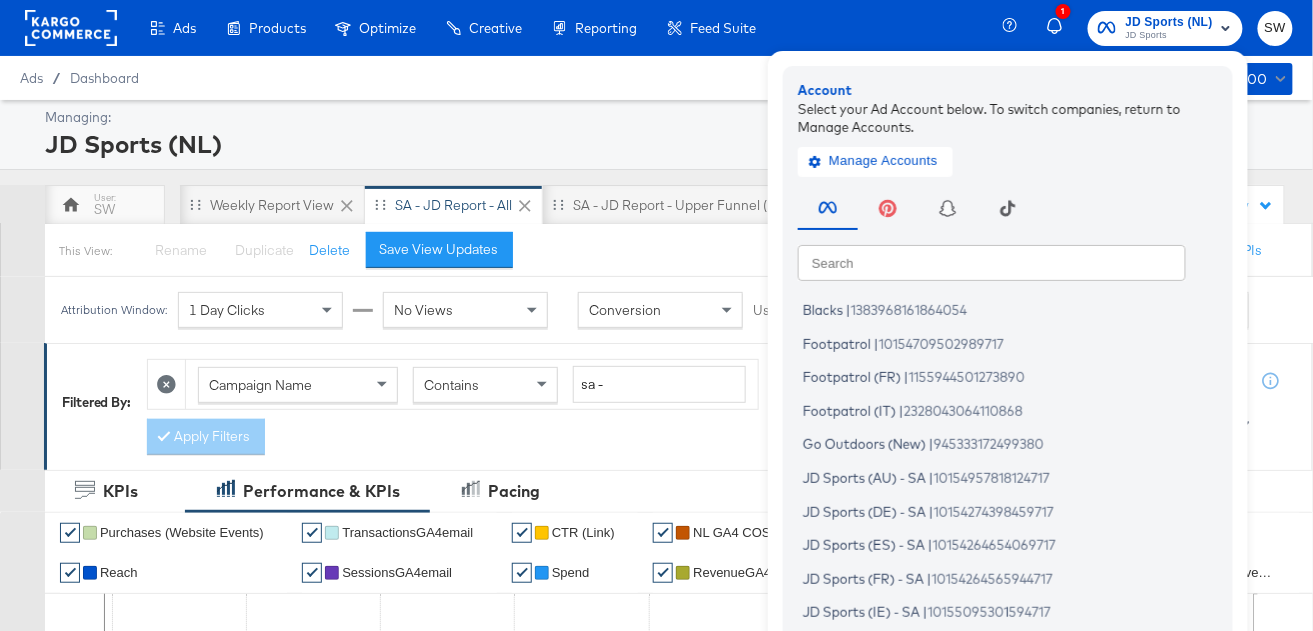 click at bounding box center (992, 262) 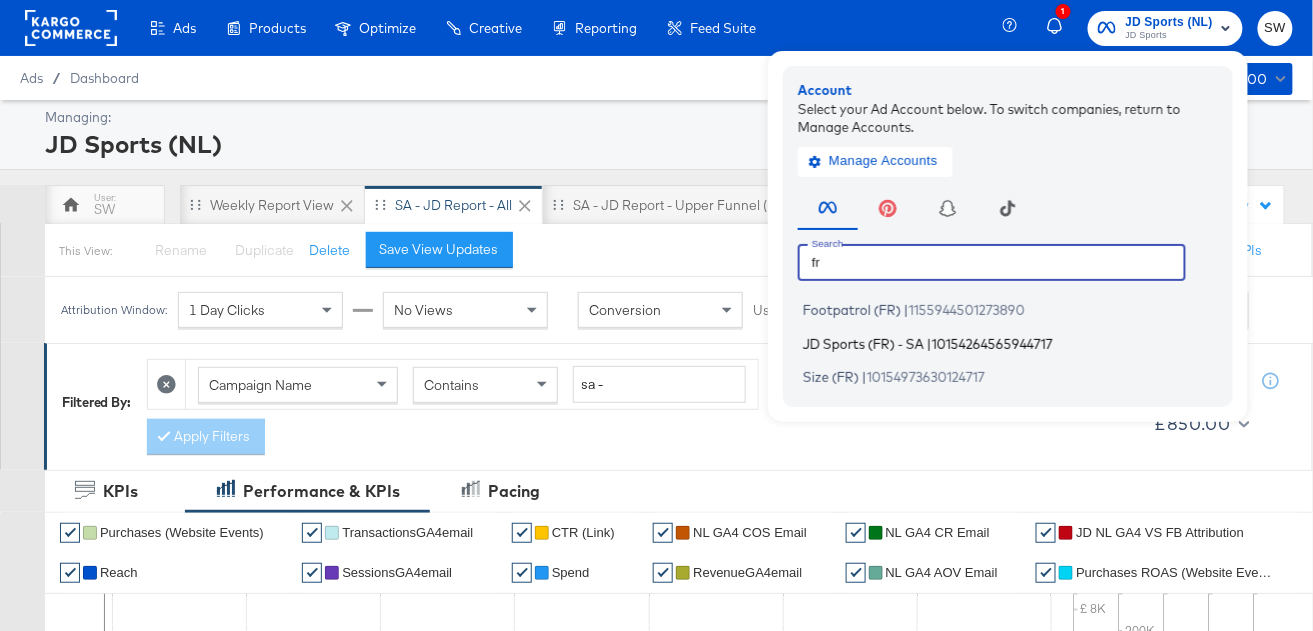 type on "fr" 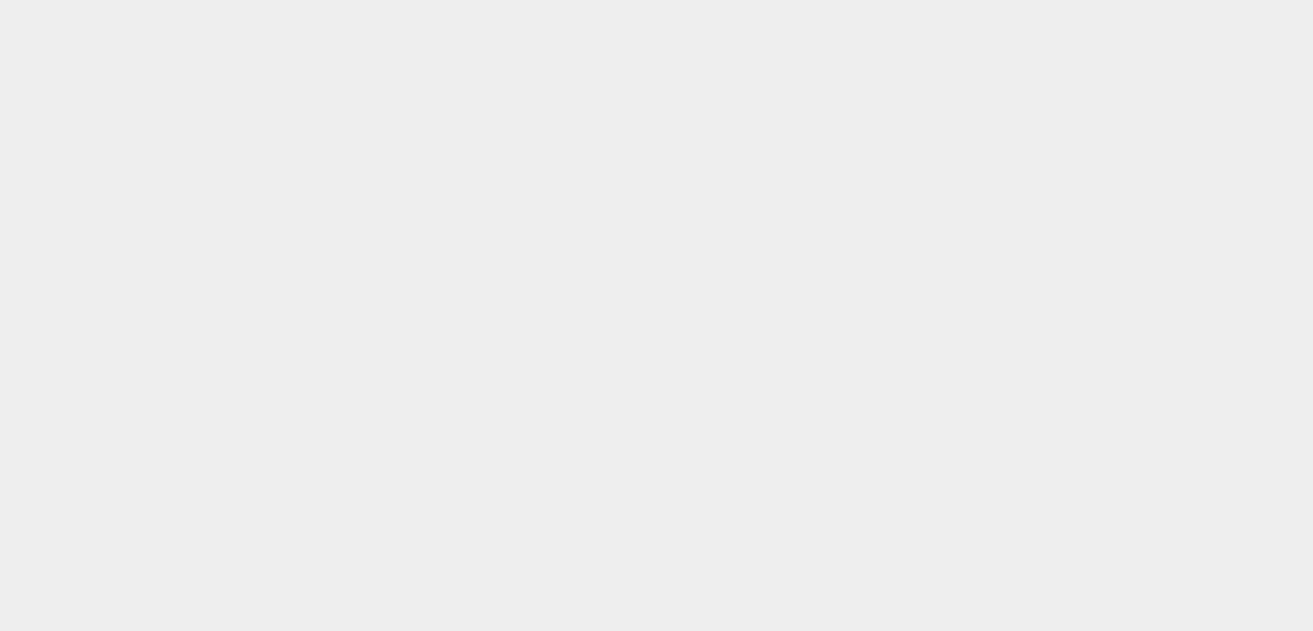 scroll, scrollTop: 0, scrollLeft: 0, axis: both 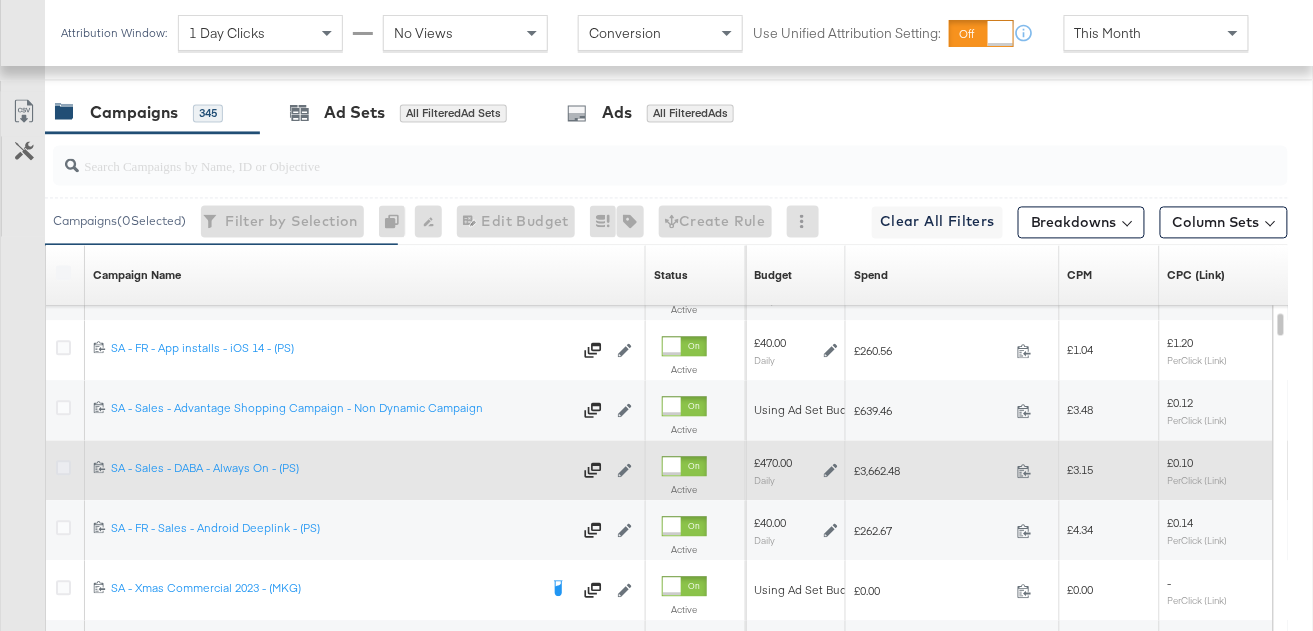 click at bounding box center (63, 468) 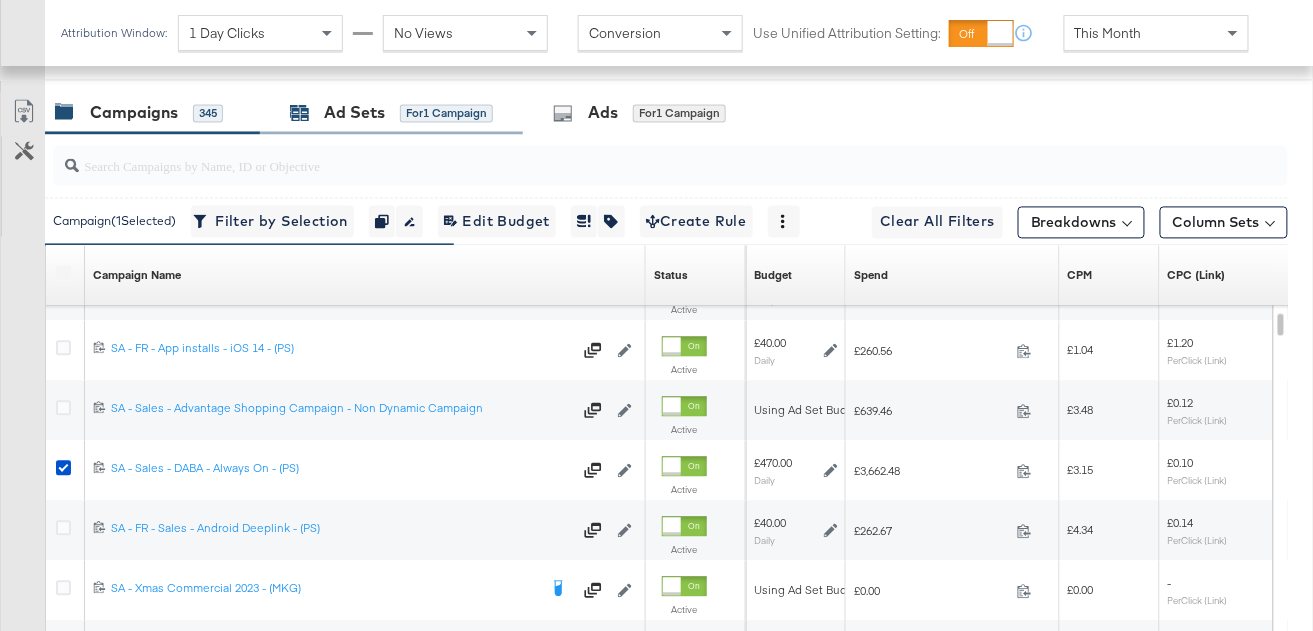 click on "for  1   Campaign" at bounding box center [446, 114] 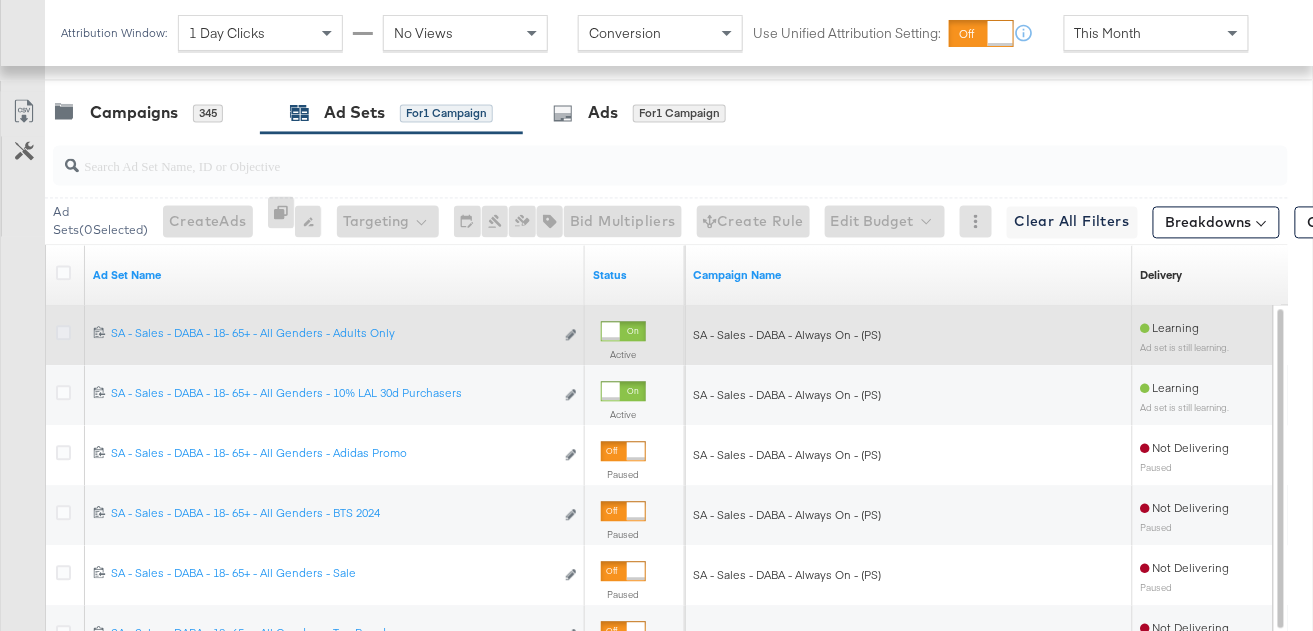 click at bounding box center [63, 333] 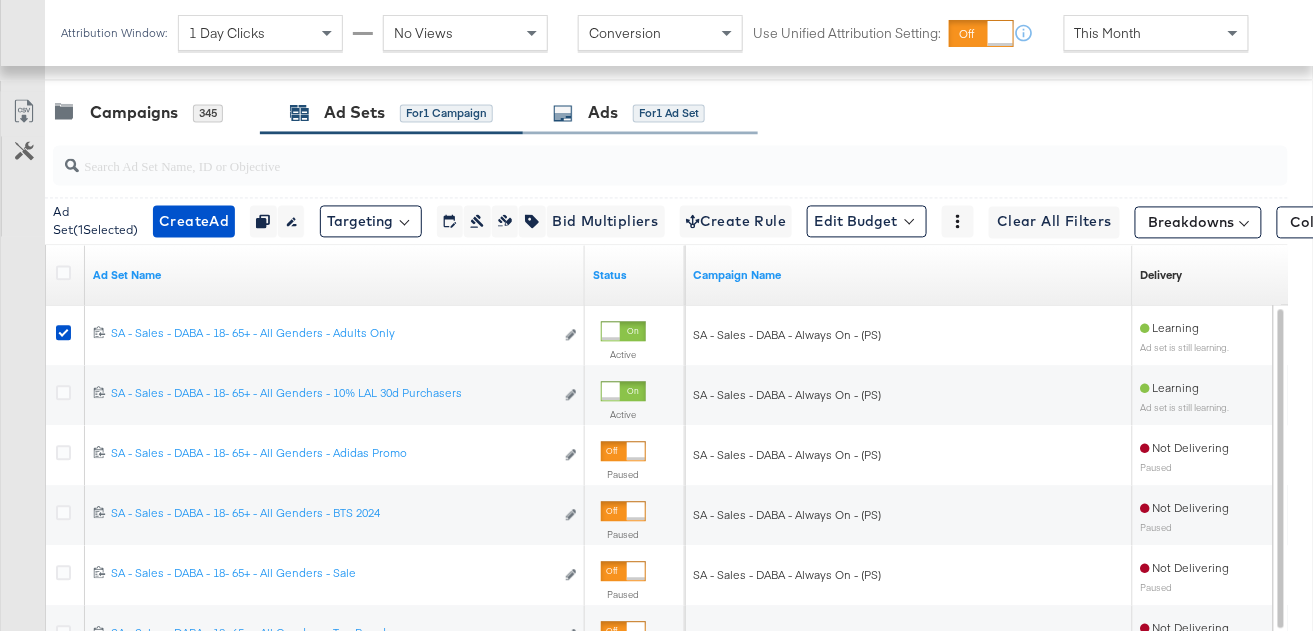 click on "for  1   Ad Set" at bounding box center [669, 113] 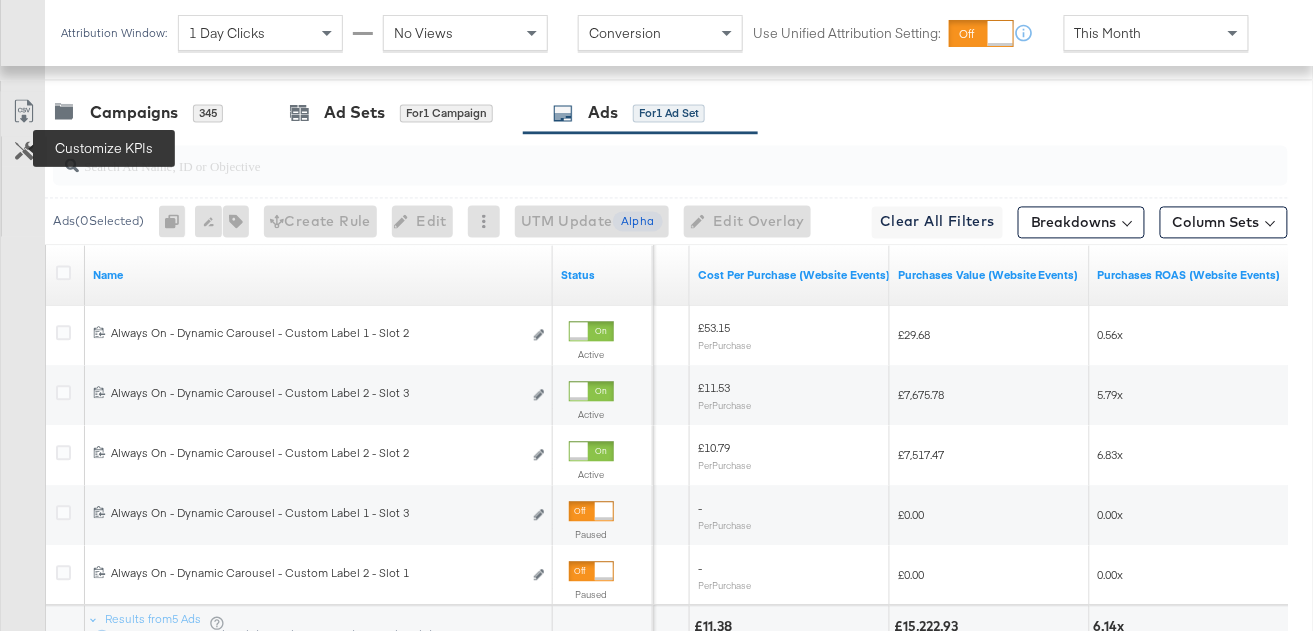 click 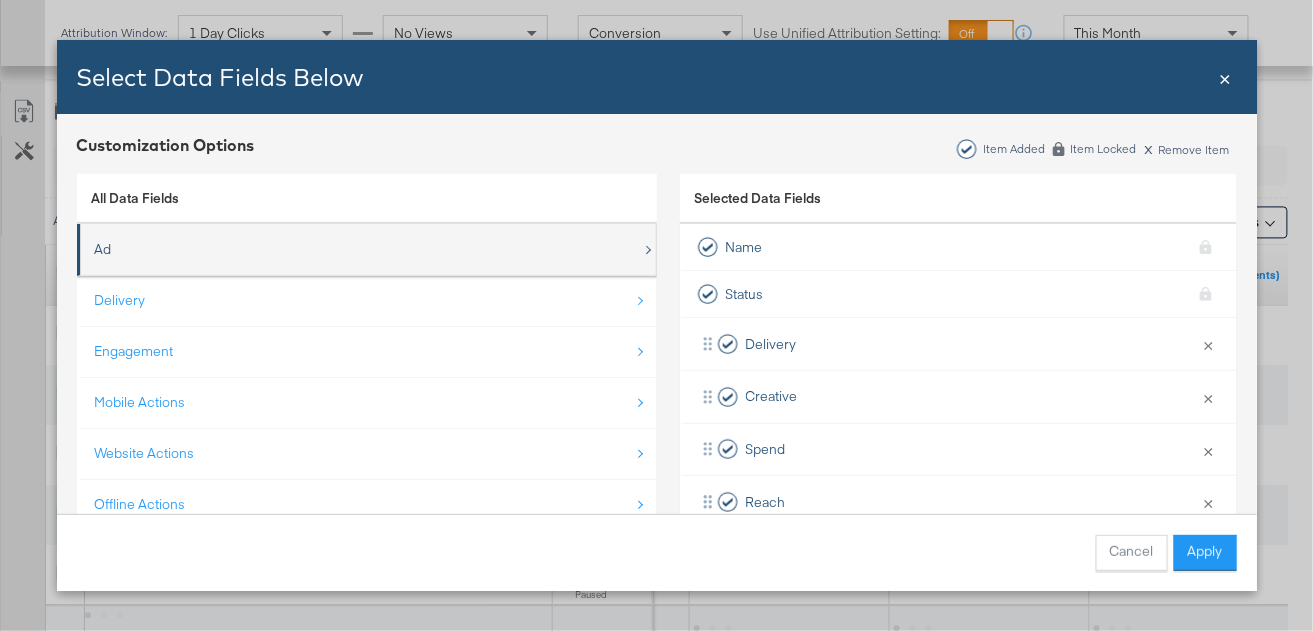 click on "Ad" at bounding box center (368, 249) 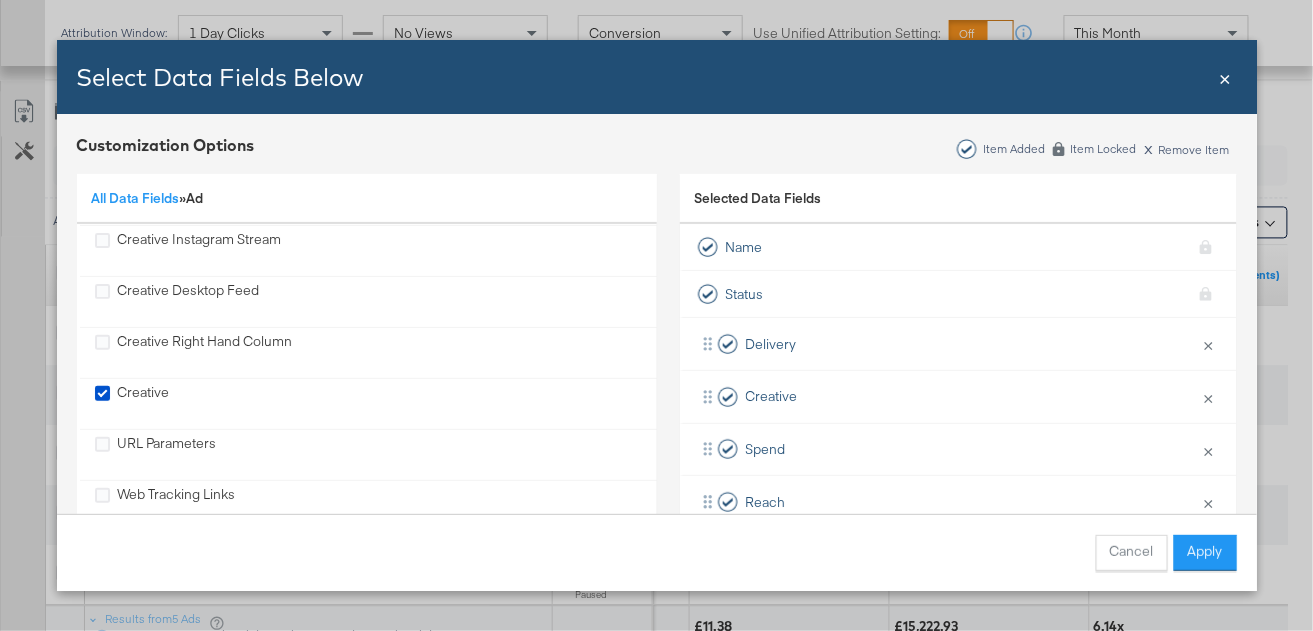 scroll, scrollTop: 666, scrollLeft: 0, axis: vertical 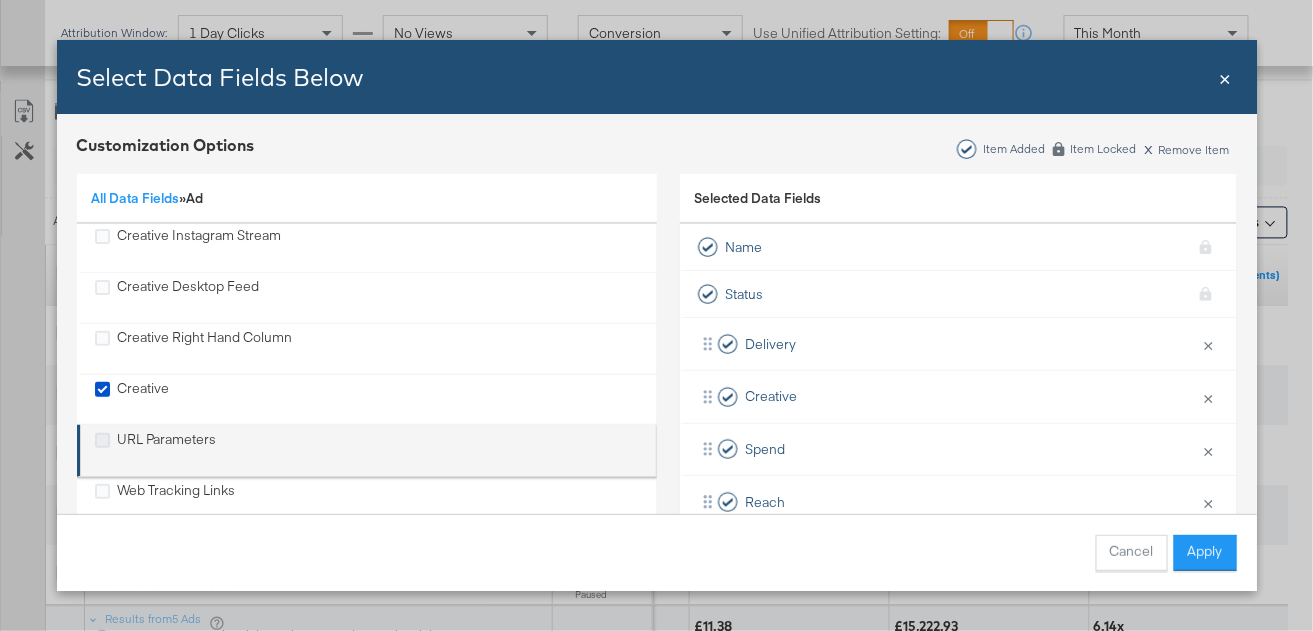 click at bounding box center [102, 440] 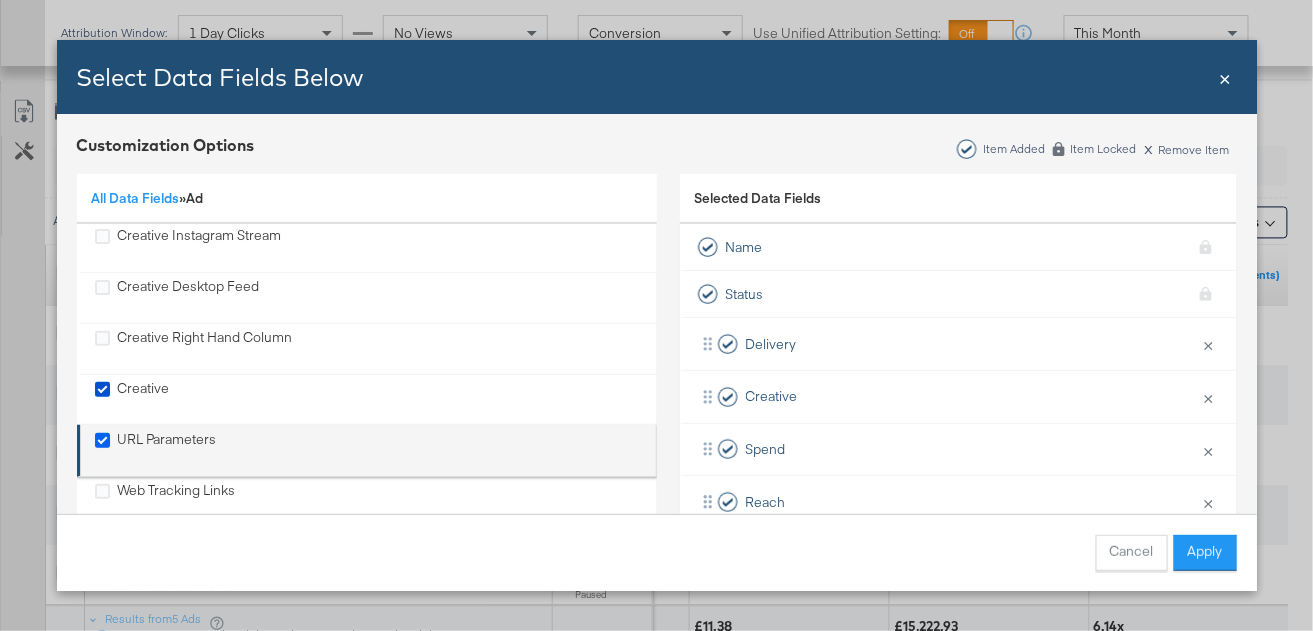 click at bounding box center (0, 0) 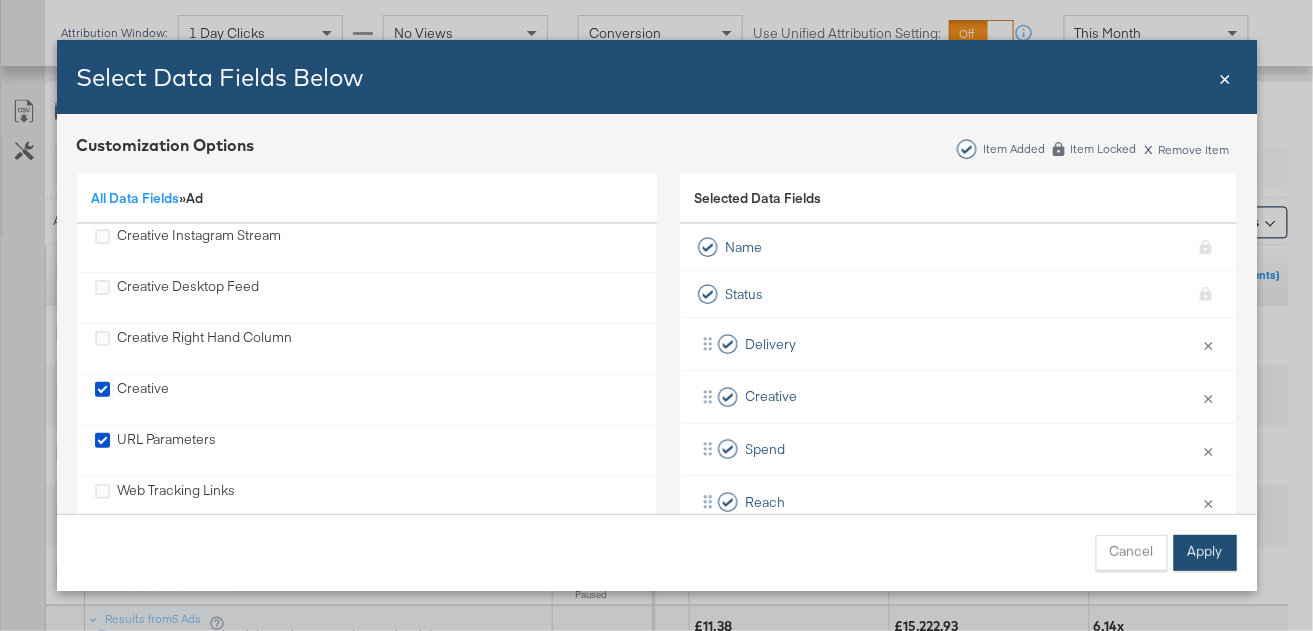 click on "Apply" at bounding box center [1205, 553] 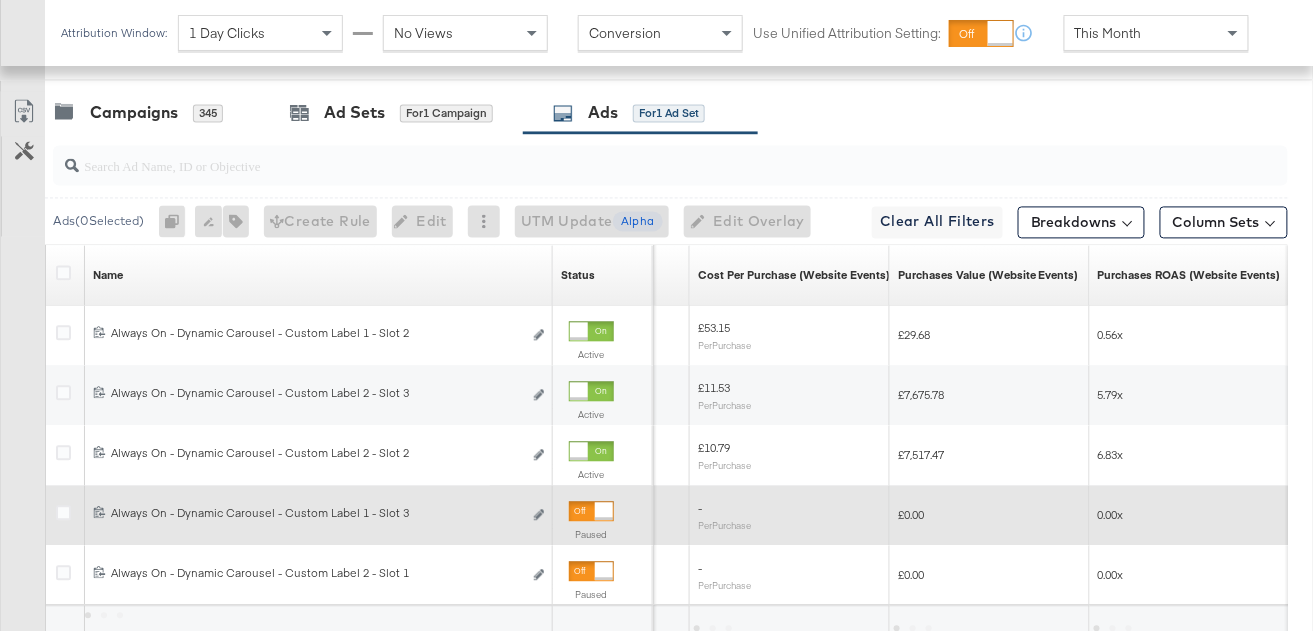 scroll, scrollTop: 28, scrollLeft: 0, axis: vertical 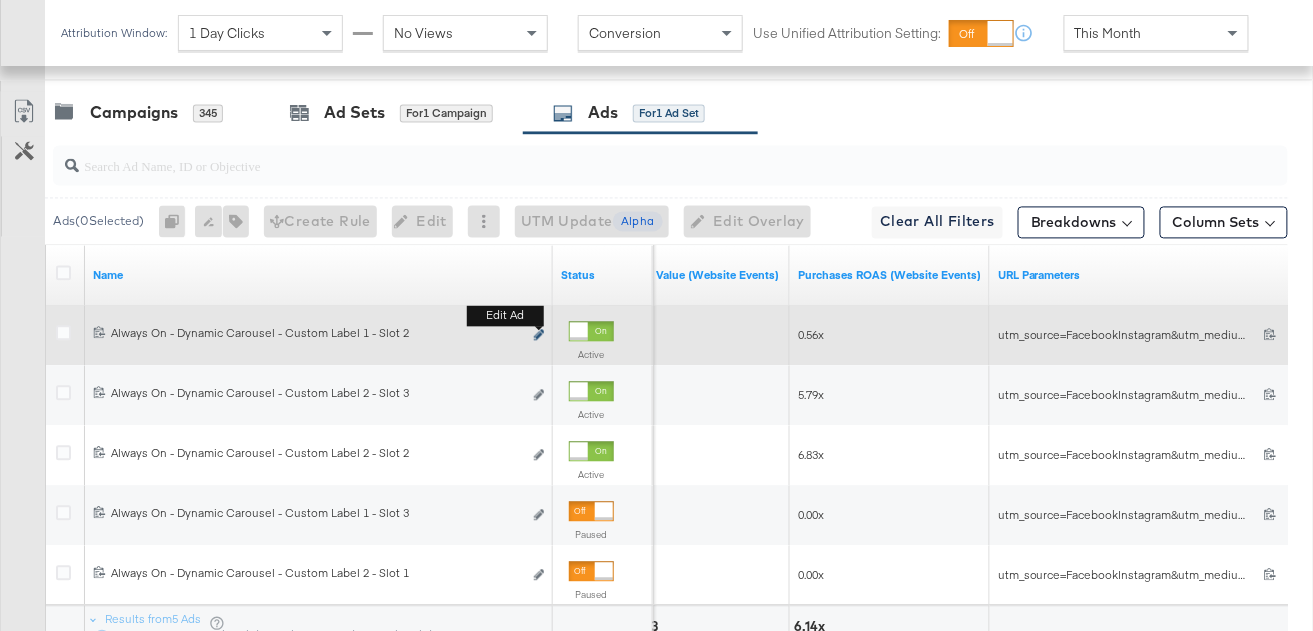 click at bounding box center [539, 335] 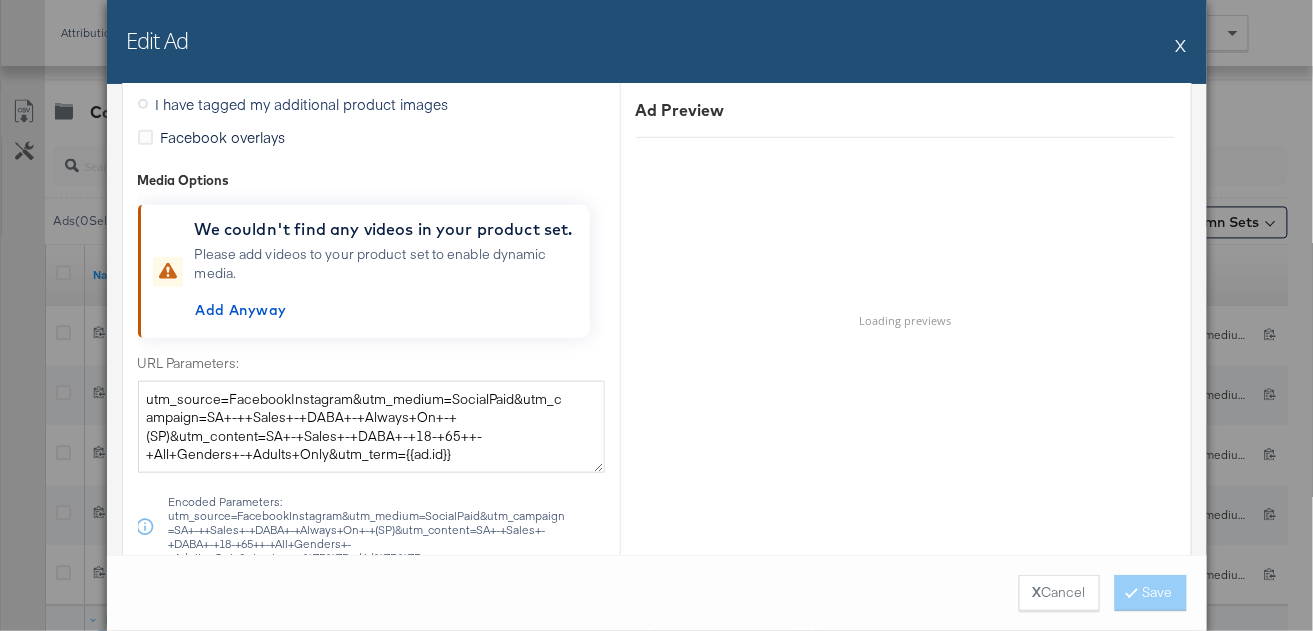 scroll, scrollTop: 2416, scrollLeft: 0, axis: vertical 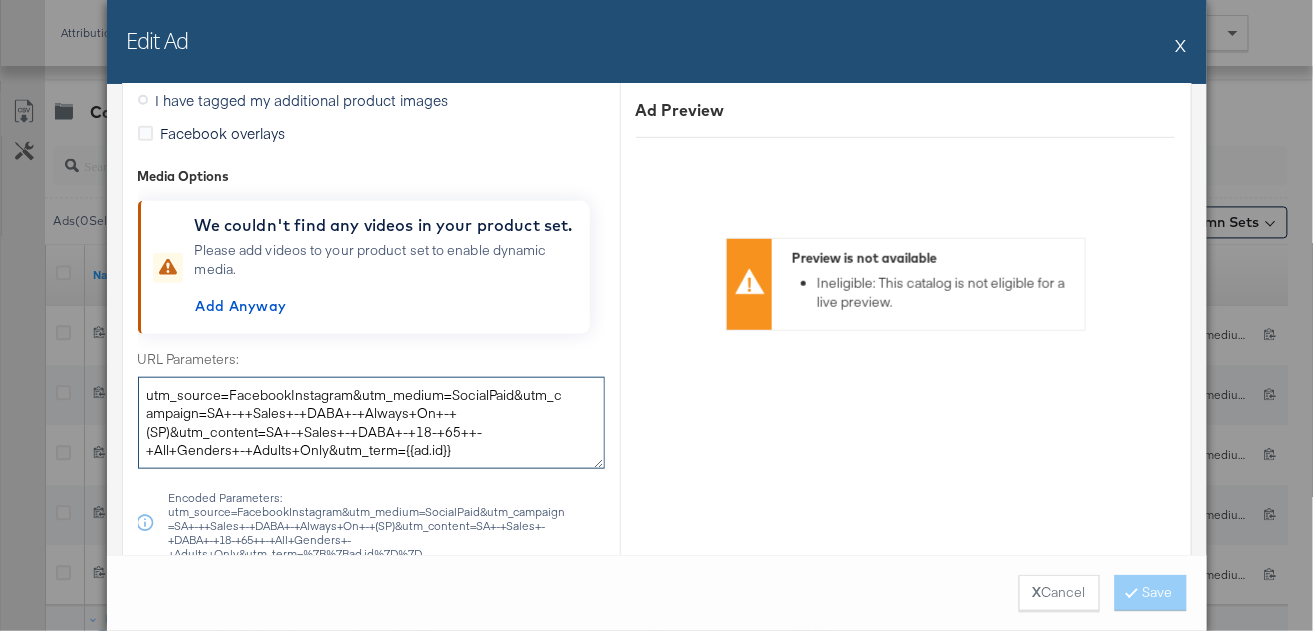 click on "utm_source=FacebookInstagram&utm_medium=SocialPaid&utm_campaign=SA+-++Sales+-+DABA+-+Always+On+-+(SP)&utm_content=SA+-+Sales+-+DABA+-+18-+65++-+All+Genders+-+Adults+Only&utm_term={{ad.id}}" at bounding box center [371, 423] 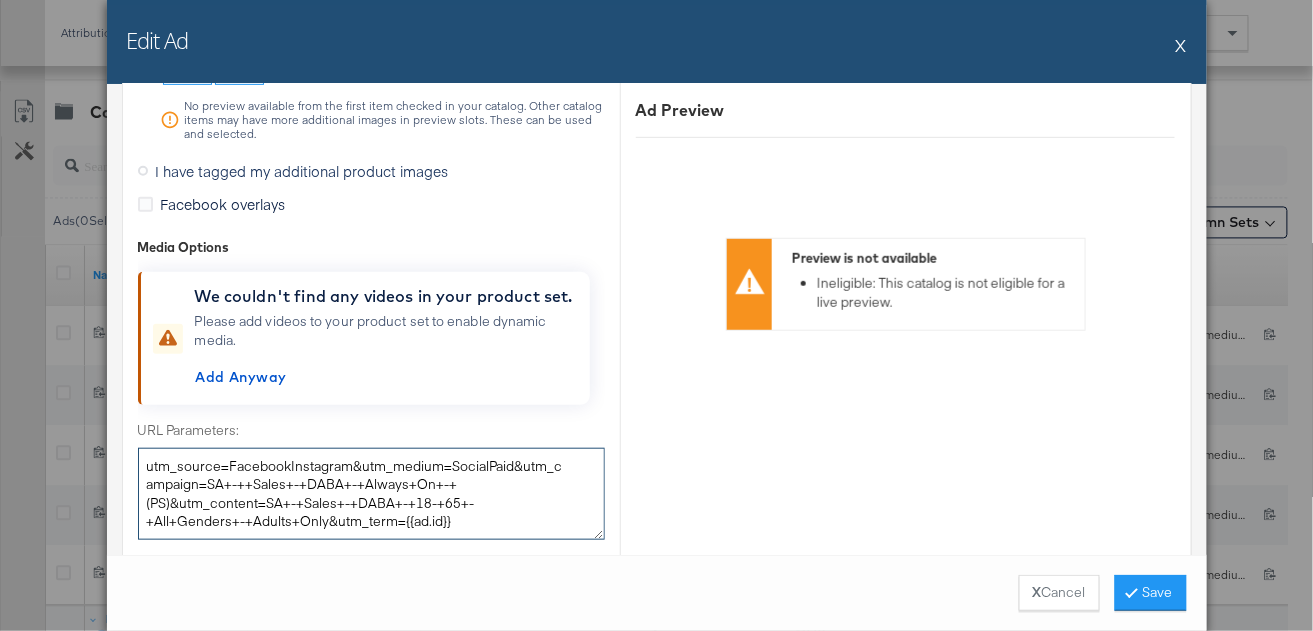 scroll, scrollTop: 2347, scrollLeft: 0, axis: vertical 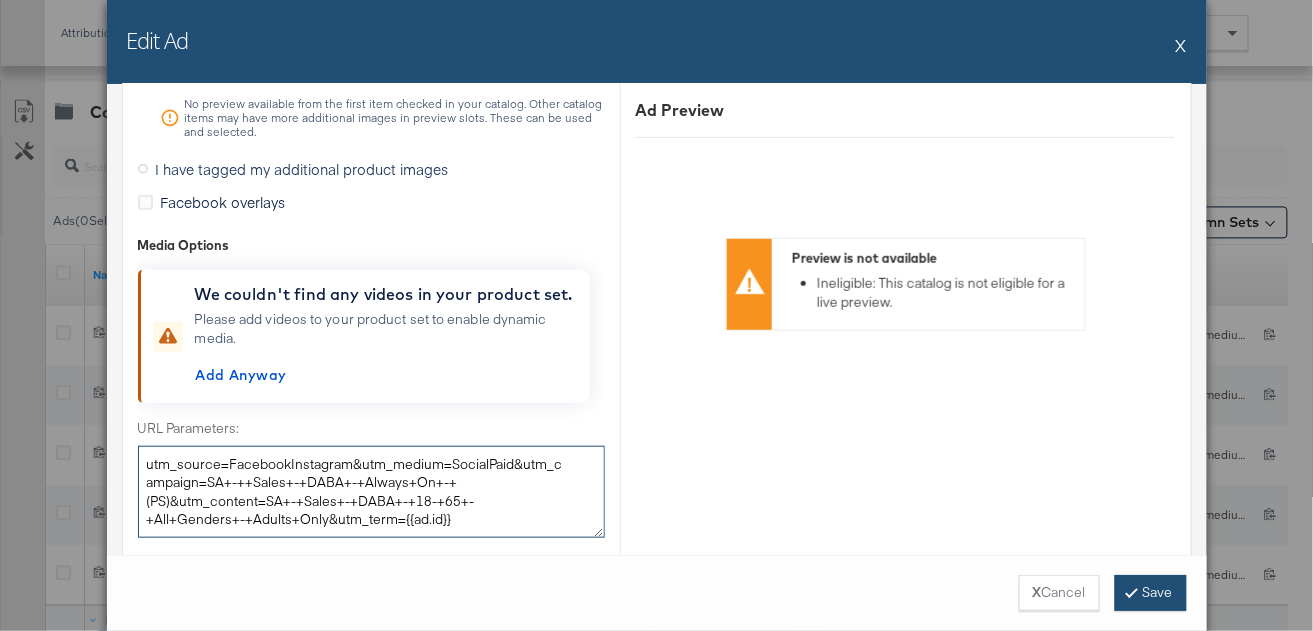 type on "utm_source=FacebookInstagram&utm_medium=SocialPaid&utm_campaign=SA+-++Sales+-+DABA+-+Always+On+-+(PS)&utm_content=SA+-+Sales+-+DABA+-+18-+65++-+All+Genders+-+Adults+Only&utm_term={{ad.id}}" 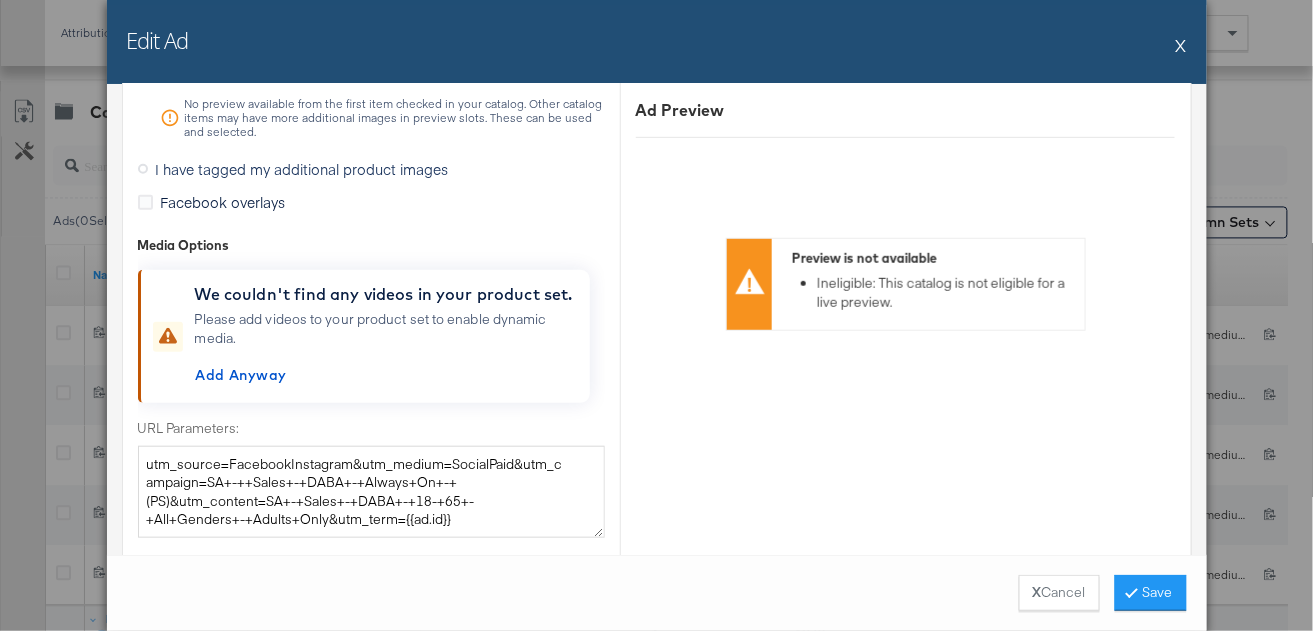click on "Save" at bounding box center [1151, 593] 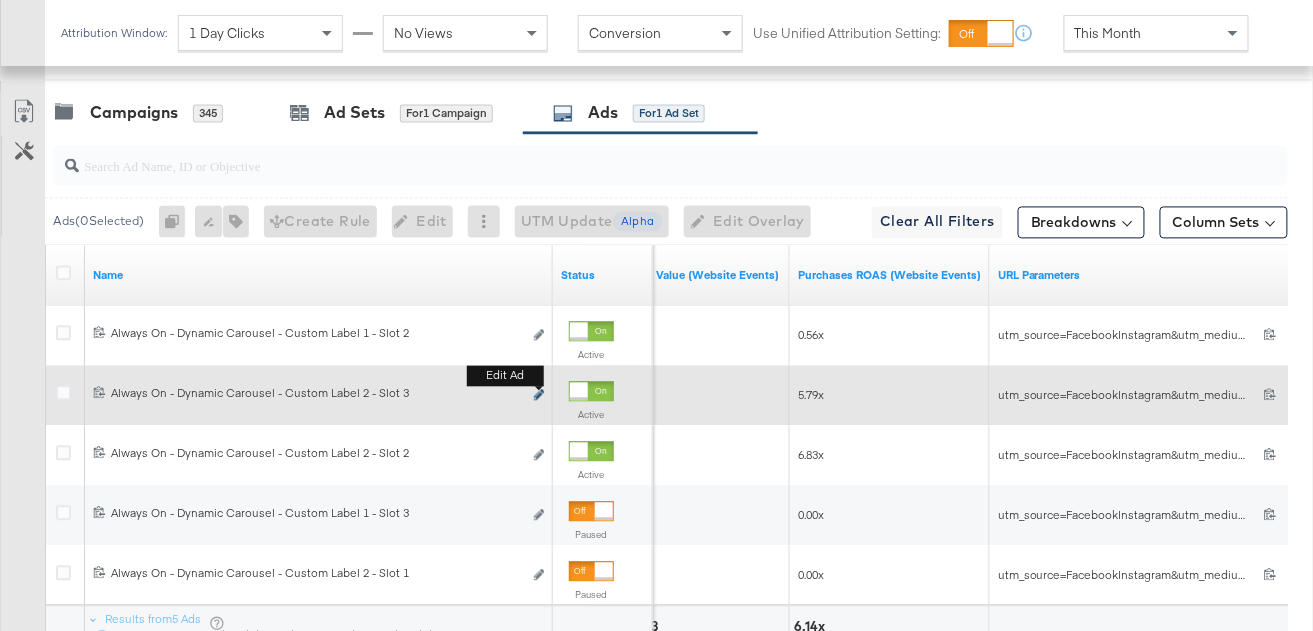 click at bounding box center (539, 395) 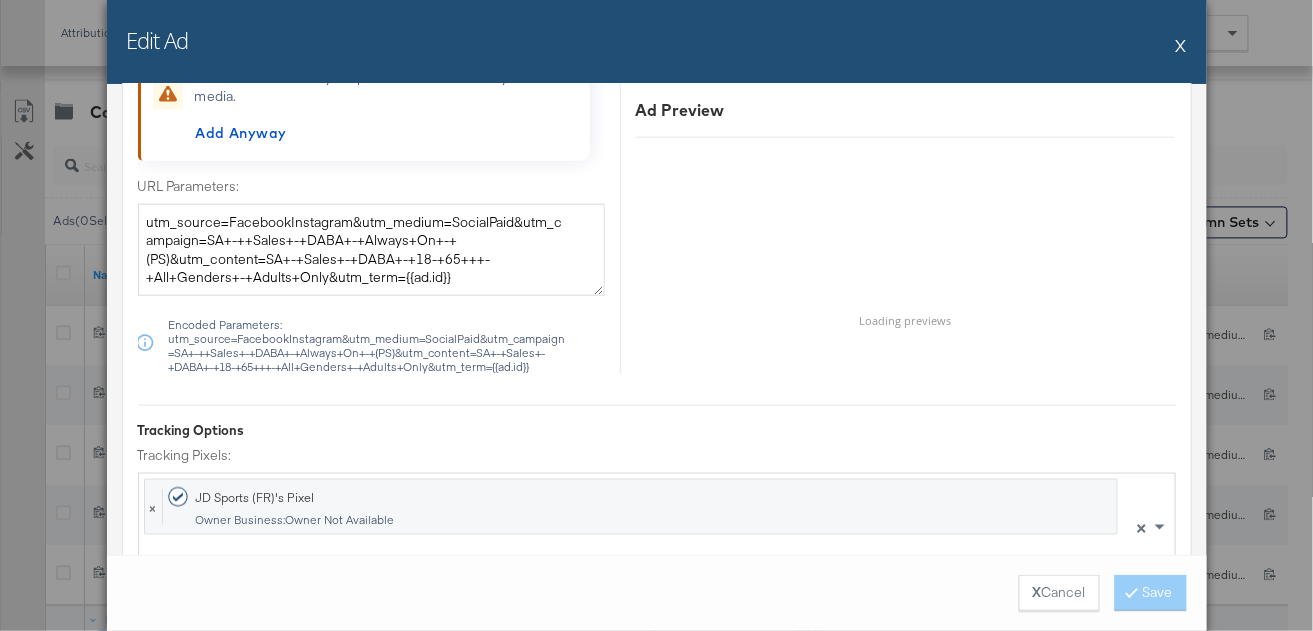 scroll, scrollTop: 2582, scrollLeft: 0, axis: vertical 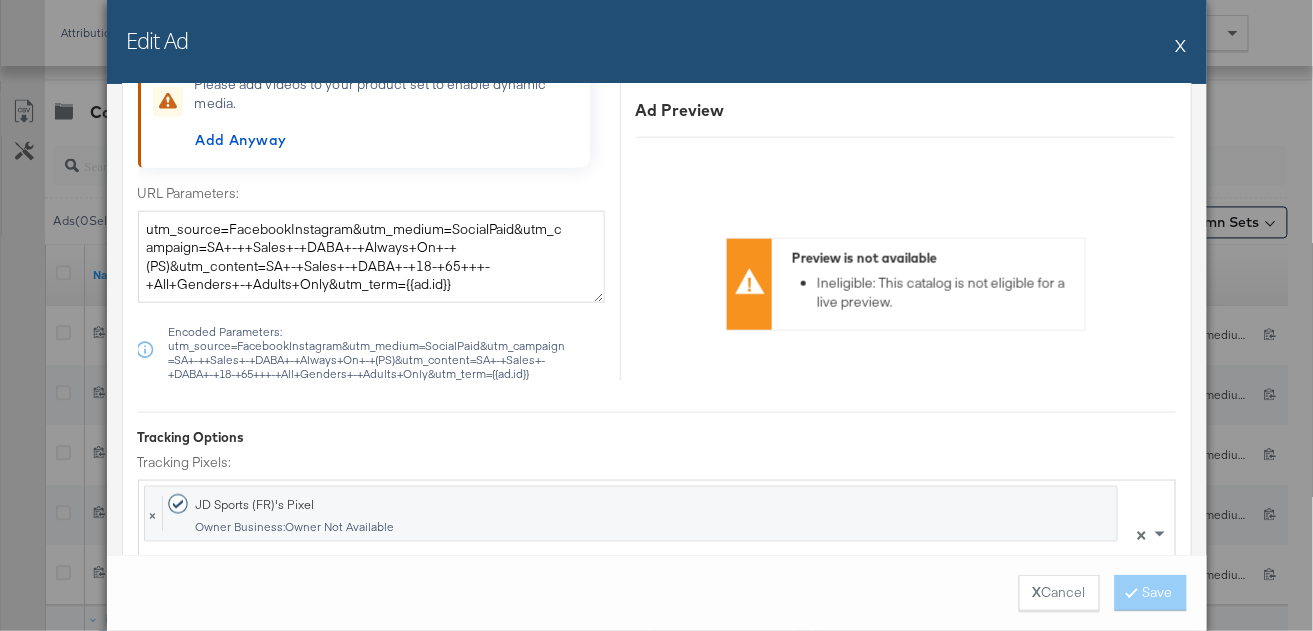 click on "X" at bounding box center [1181, 45] 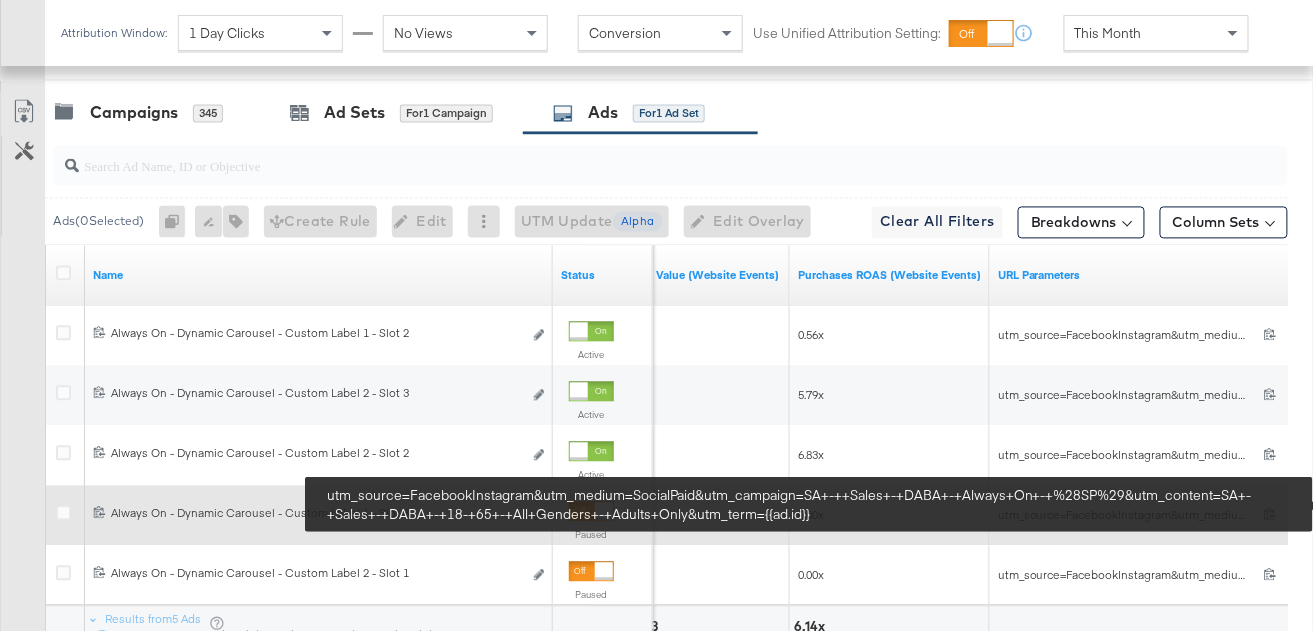 scroll, scrollTop: 1016, scrollLeft: 0, axis: vertical 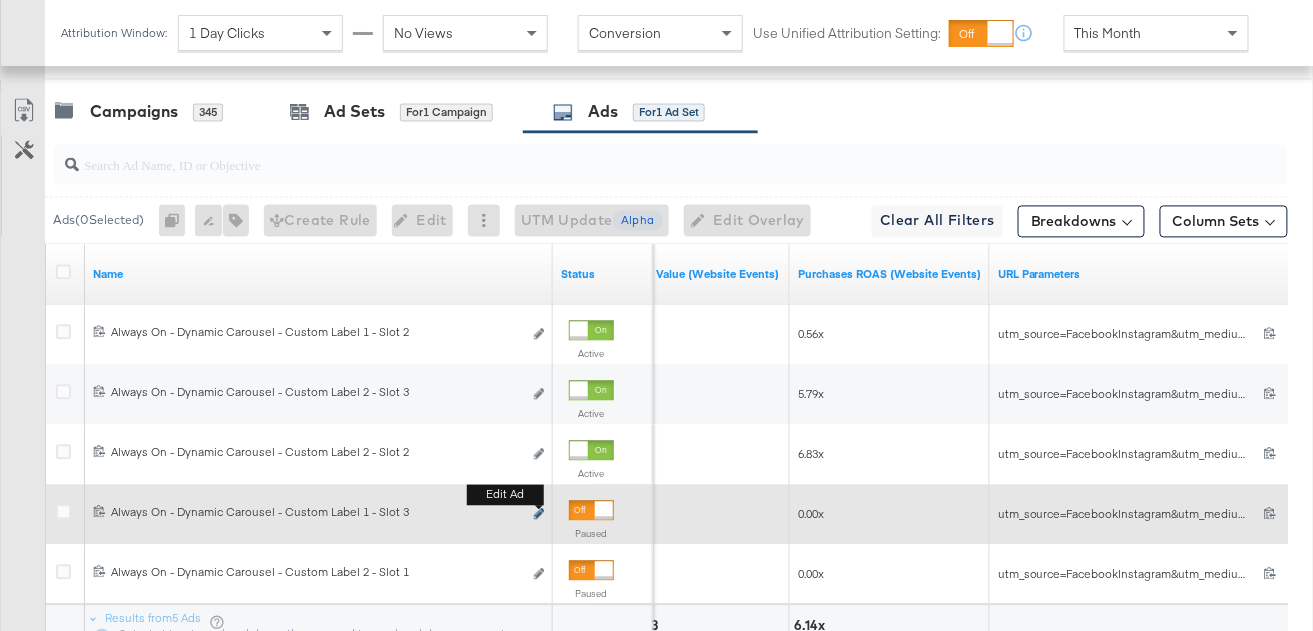click at bounding box center (539, 514) 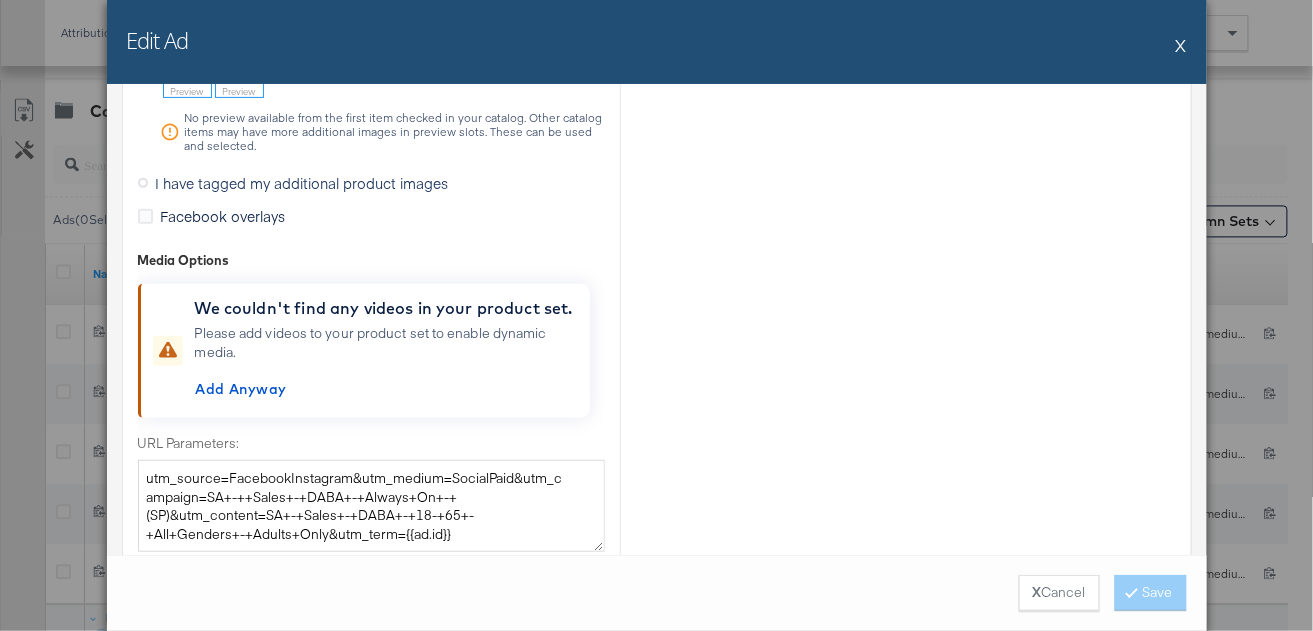 scroll, scrollTop: 2425, scrollLeft: 0, axis: vertical 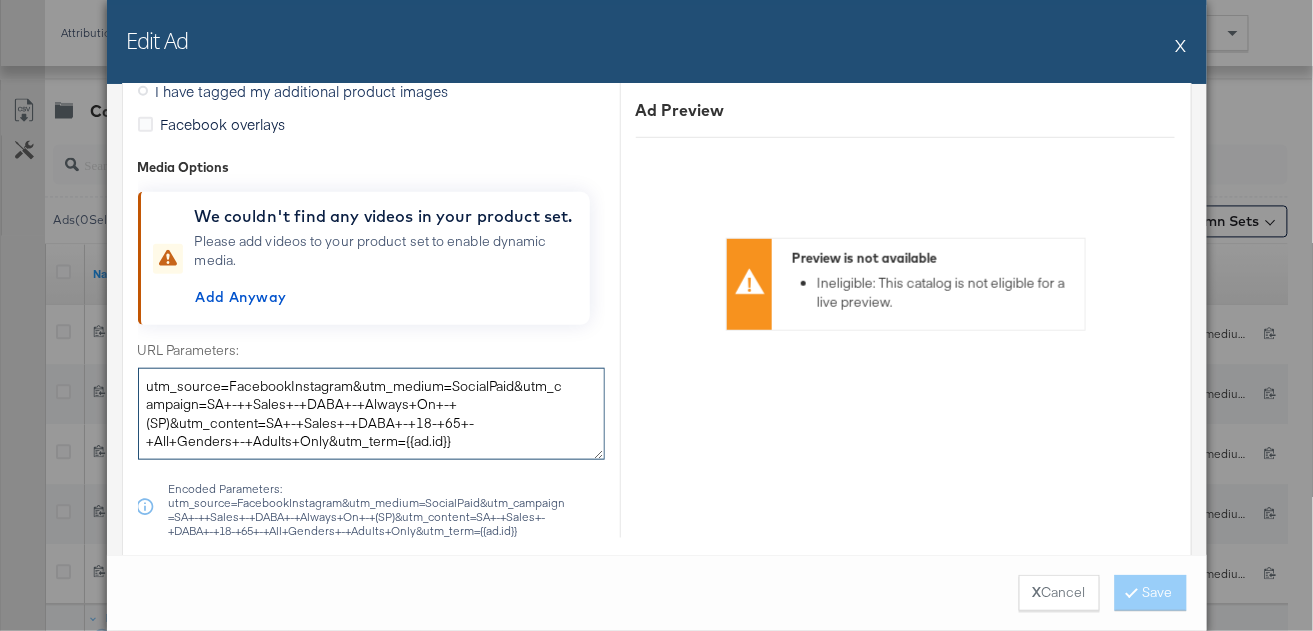 click on "utm_source=FacebookInstagram&utm_medium=SocialPaid&utm_campaign=SA+-++Sales+-+DABA+-+Always+On+-+(SP)&utm_content=SA+-+Sales+-+DABA+-+18-+65+-+All+Genders+-+Adults+Only&utm_term={{ad.id}}" at bounding box center (371, 414) 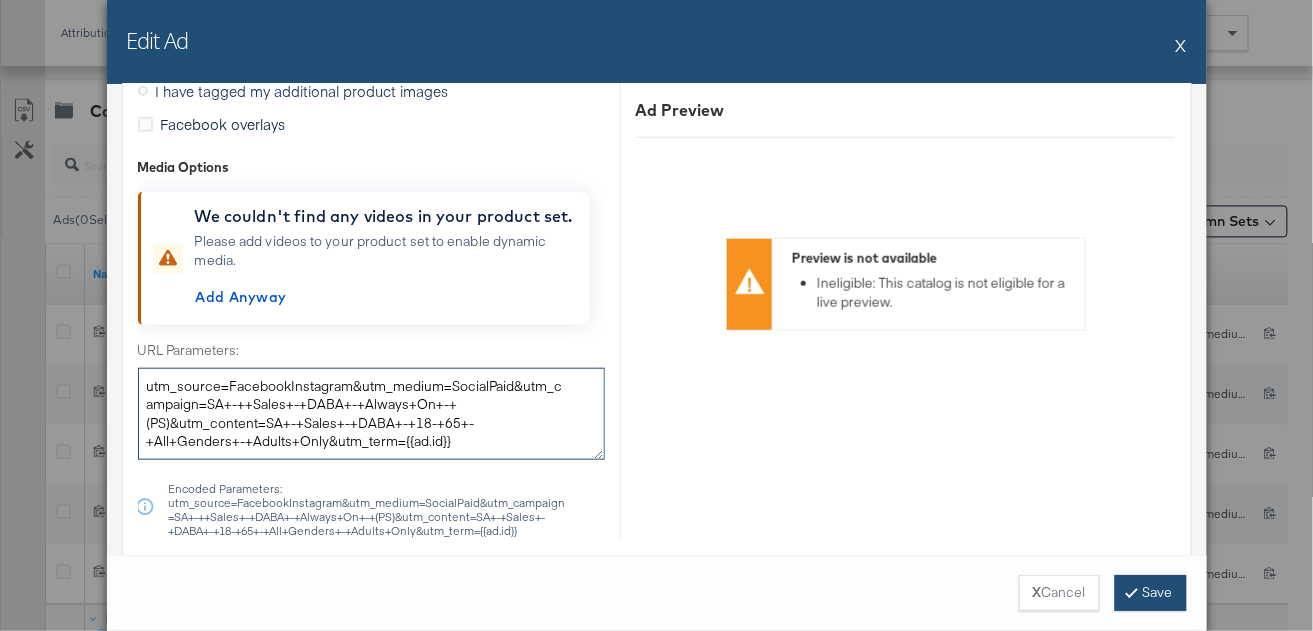 type on "utm_source=FacebookInstagram&utm_medium=SocialPaid&utm_campaign=SA+-++Sales+-+DABA+-+Always+On+-+(PS)&utm_content=SA+-+Sales+-+DABA+-+18-+65+-+All+Genders+-+Adults+Only&utm_term={{ad.id}}" 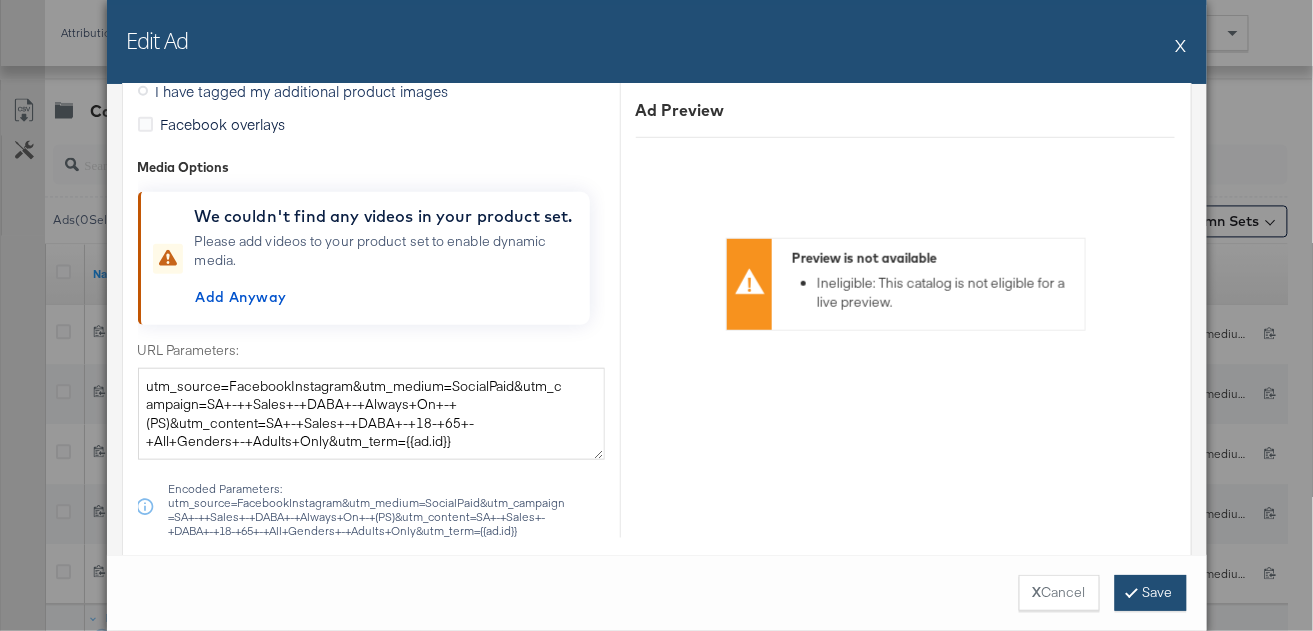 click on "Save" at bounding box center (1151, 593) 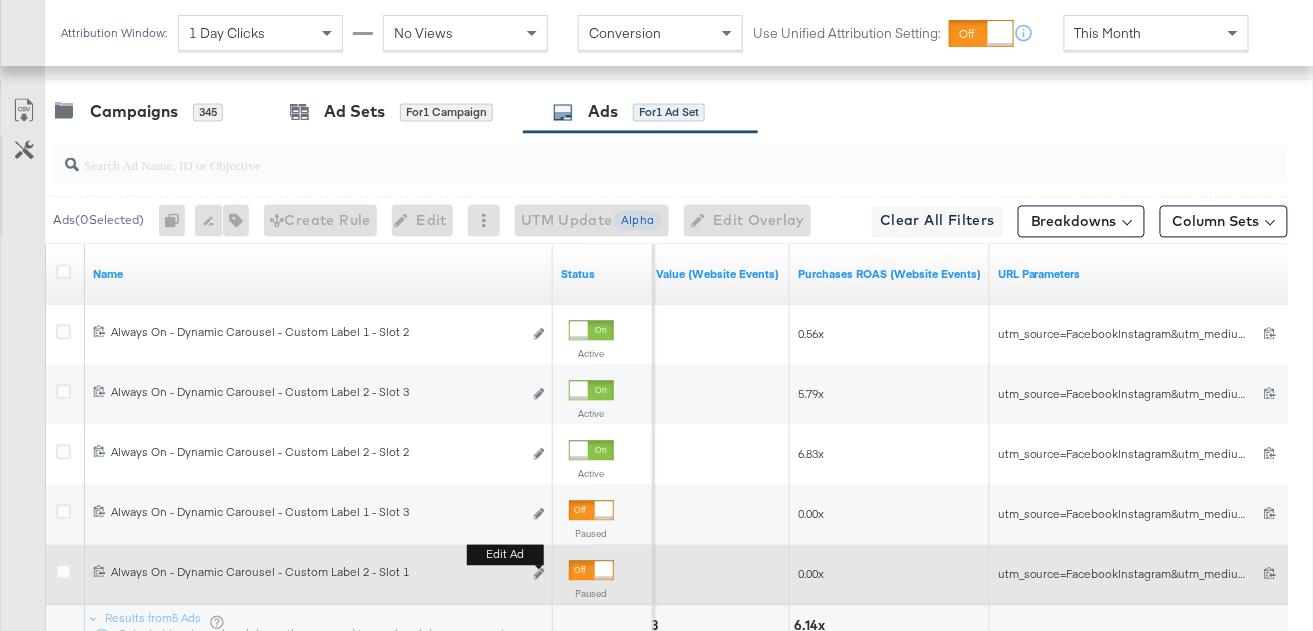 click on "Edit ad" at bounding box center (539, 575) 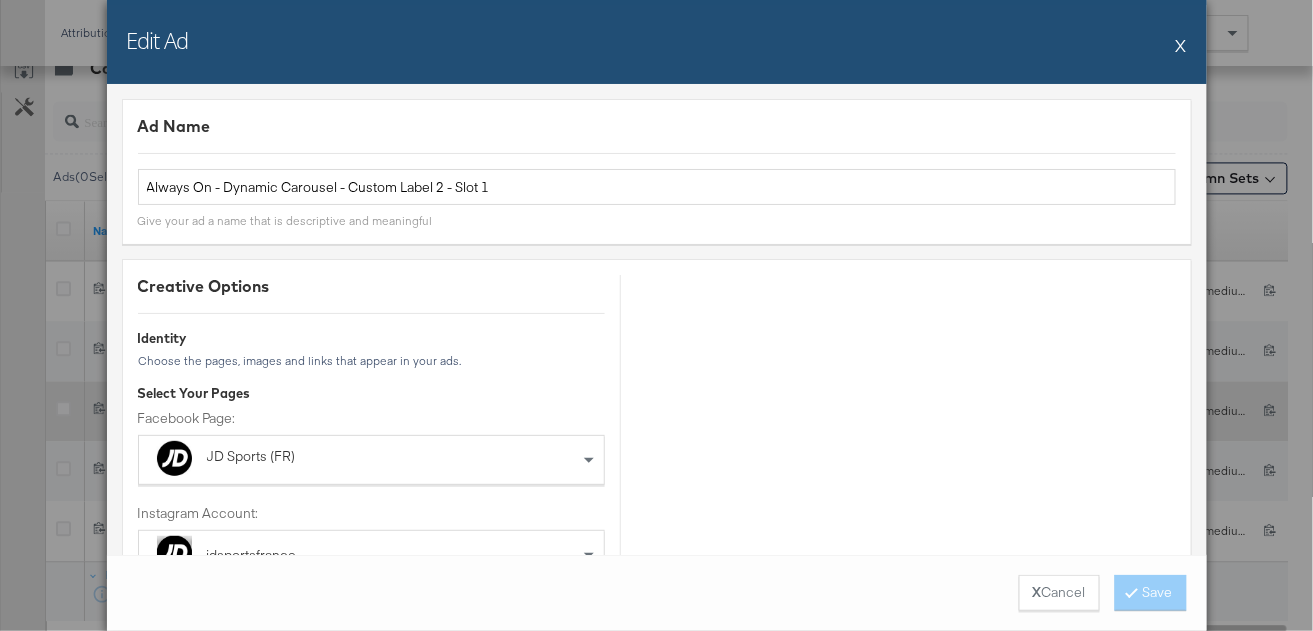 scroll, scrollTop: 1195, scrollLeft: 0, axis: vertical 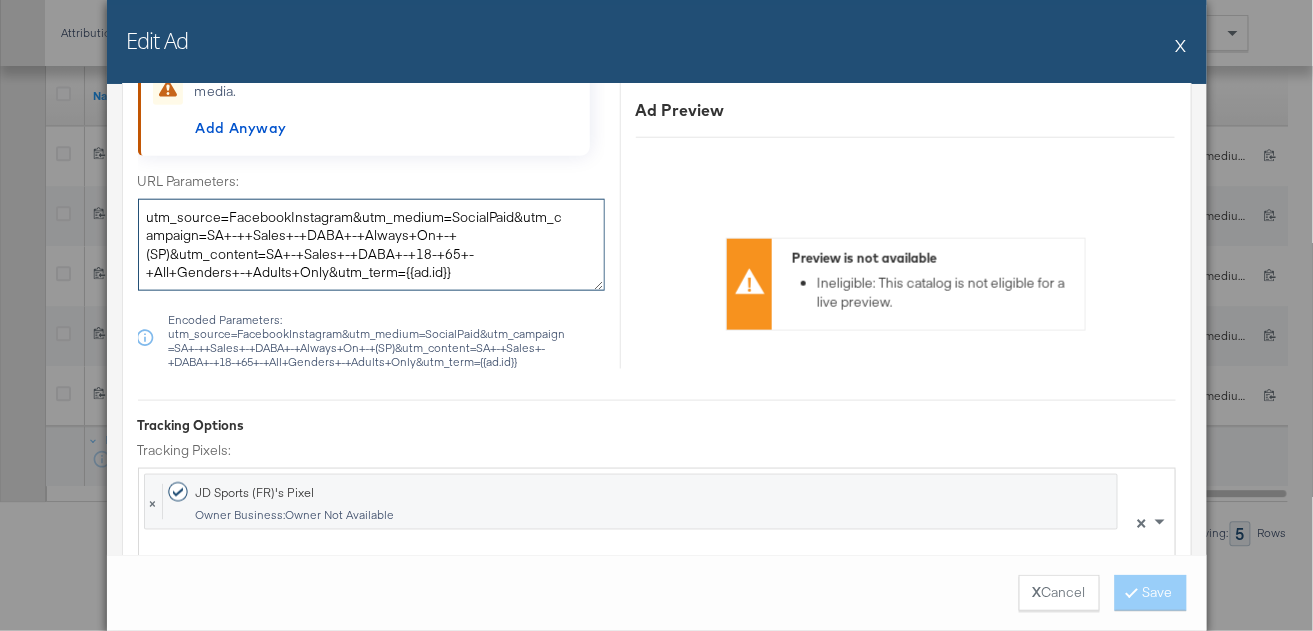 click on "utm_source=FacebookInstagram&utm_medium=SocialPaid&utm_campaign=SA+-++Sales+-+DABA+-+Always+On+-+(SP)&utm_content=SA+-+Sales+-+DABA+-+18-+65+-+All+Genders+-+Adults+Only&utm_term={{ad.id}}" at bounding box center [371, 245] 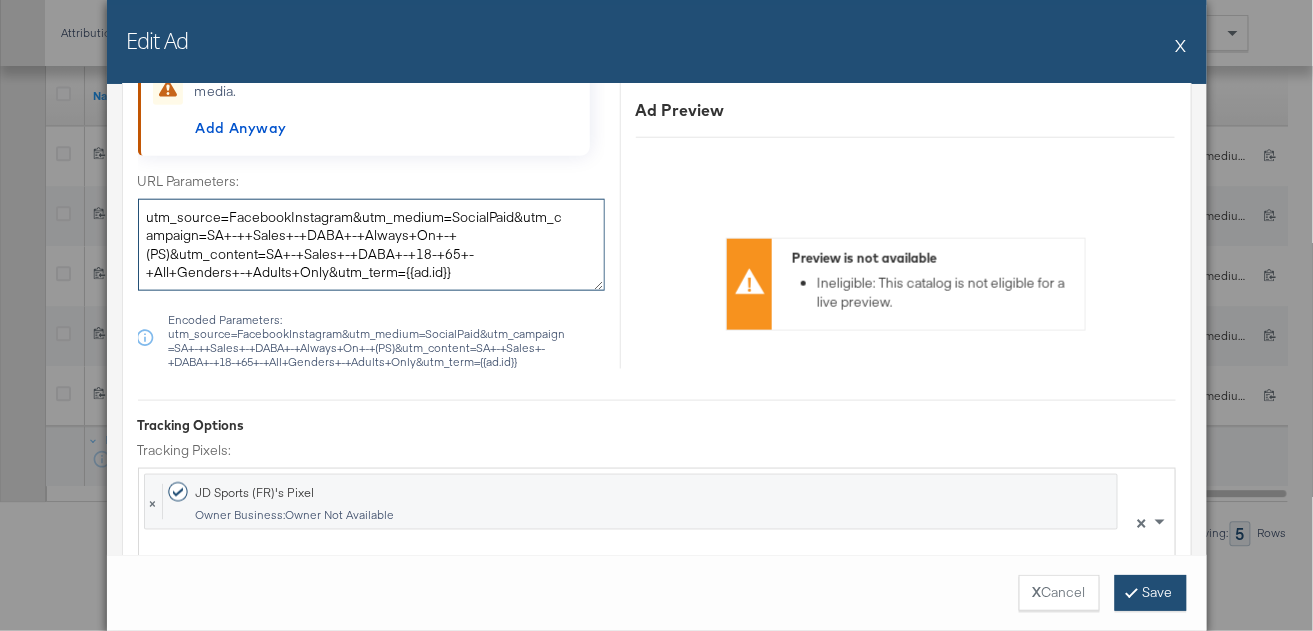type on "utm_source=FacebookInstagram&utm_medium=SocialPaid&utm_campaign=SA+-++Sales+-+DABA+-+Always+On+-+(PS)&utm_content=SA+-+Sales+-+DABA+-+18-+65+-+All+Genders+-+Adults+Only&utm_term={{ad.id}}" 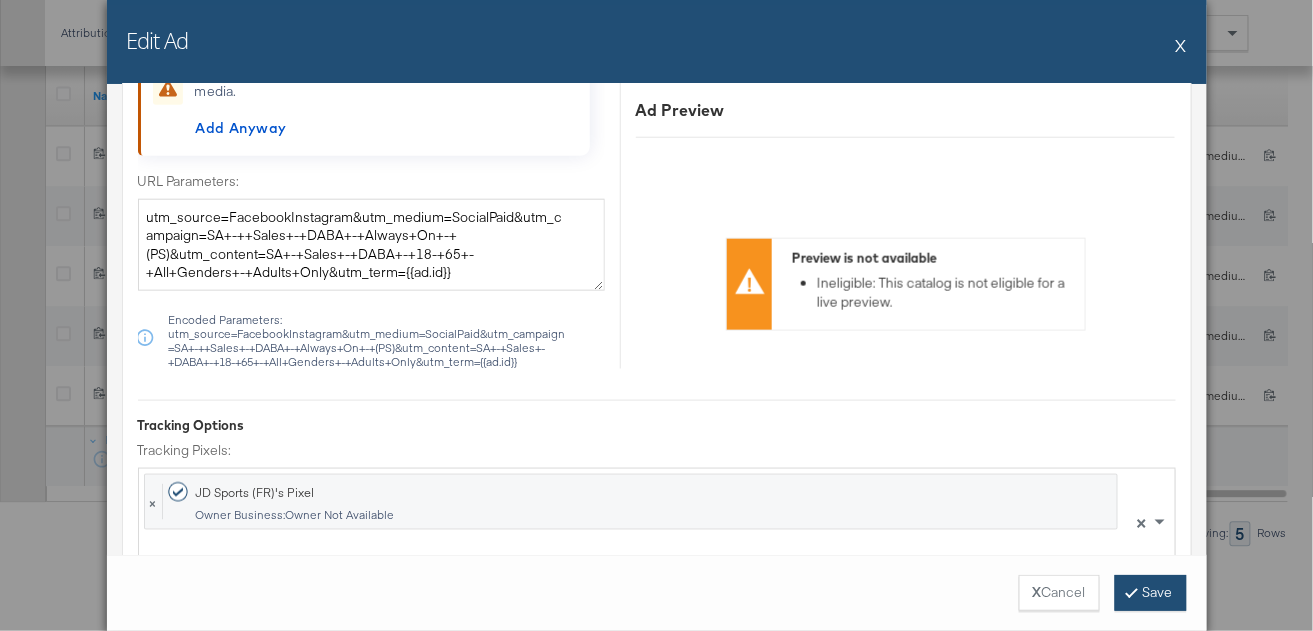 click on "Save" at bounding box center [1151, 593] 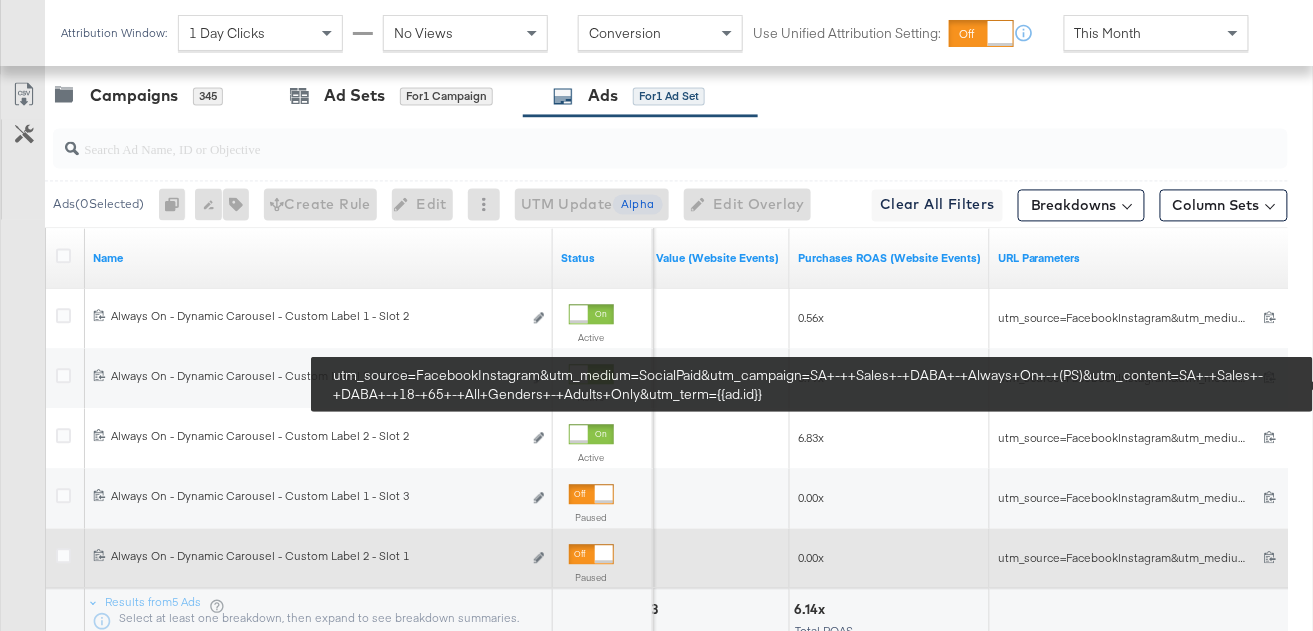 scroll, scrollTop: 884, scrollLeft: 0, axis: vertical 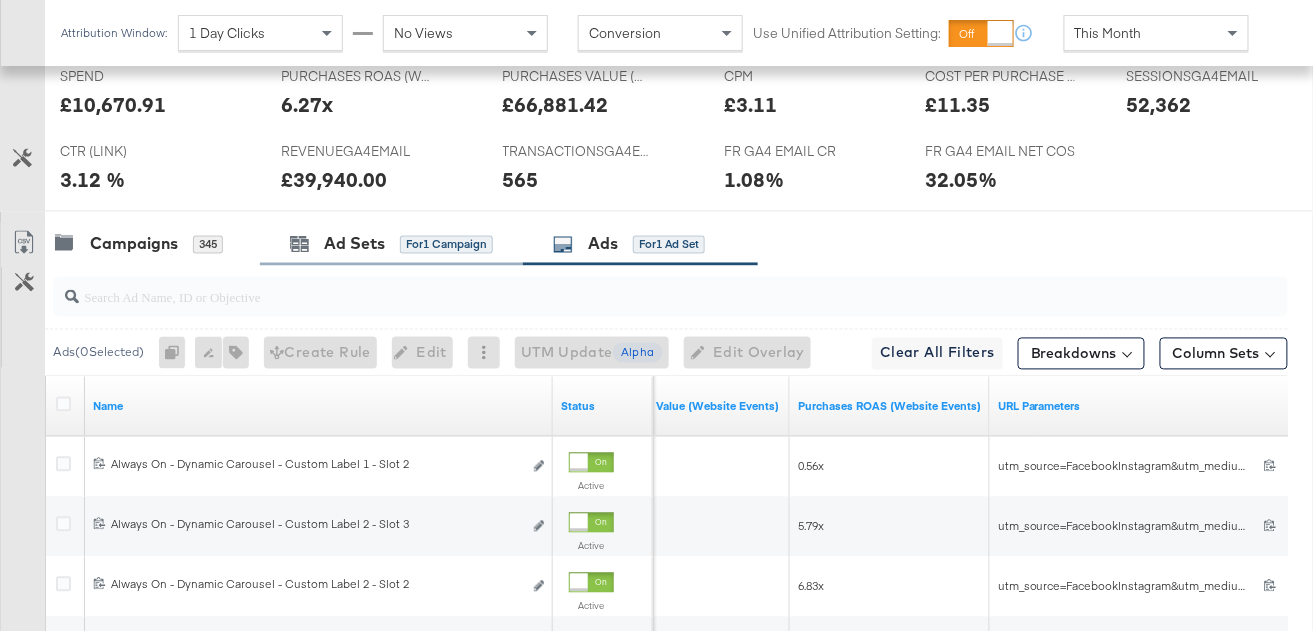 drag, startPoint x: 348, startPoint y: 214, endPoint x: 350, endPoint y: 226, distance: 12.165525 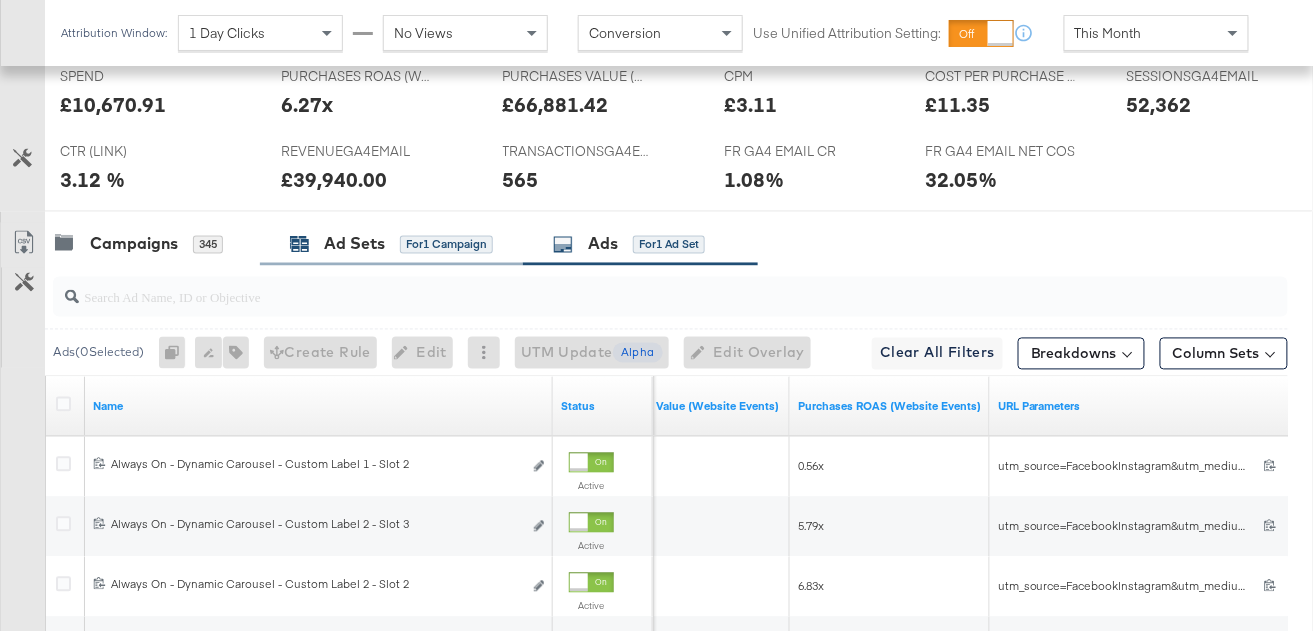 click on "Ad Sets" at bounding box center (354, 244) 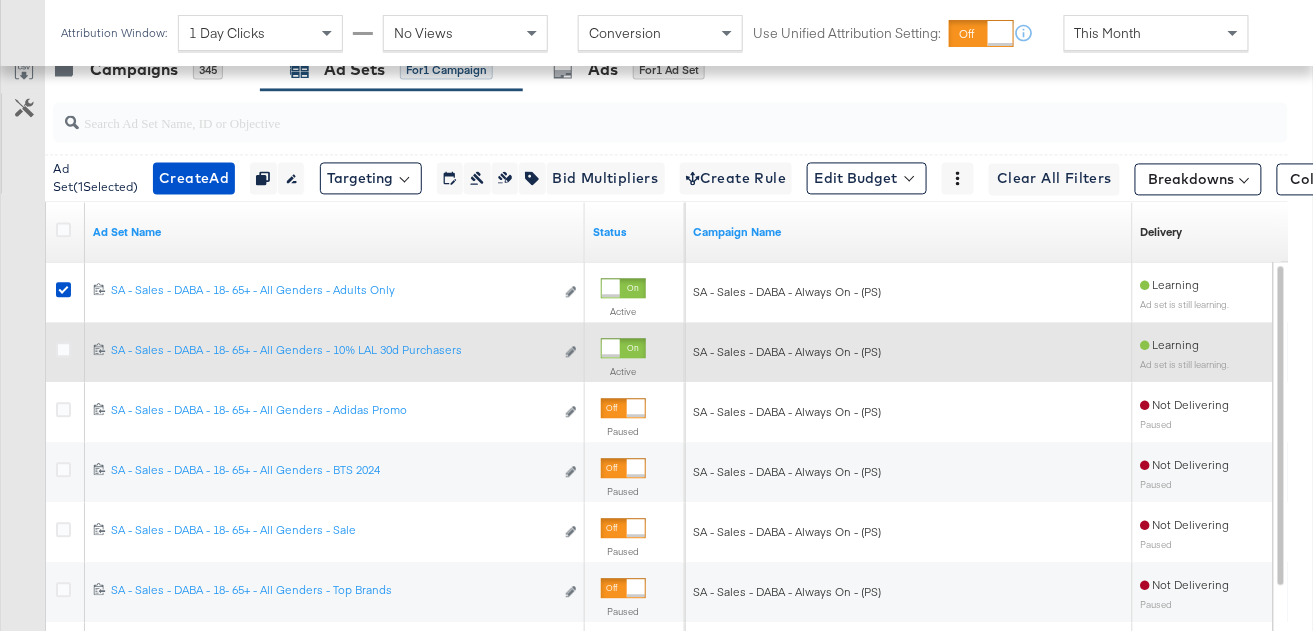 scroll, scrollTop: 1066, scrollLeft: 0, axis: vertical 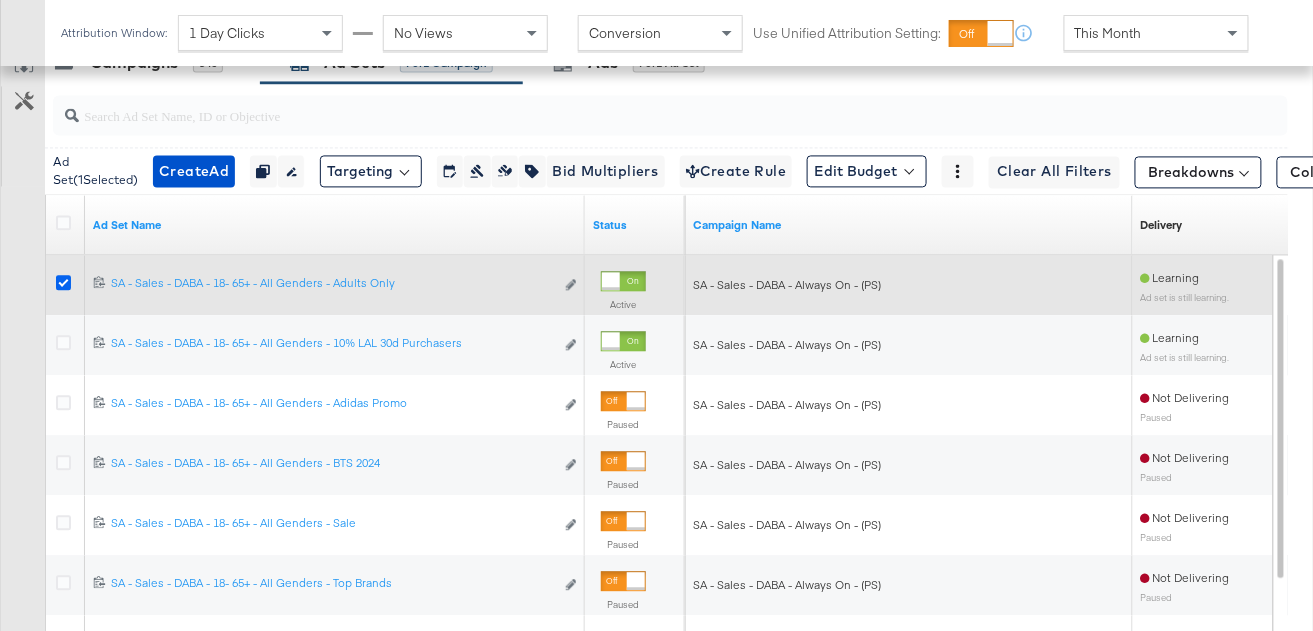 click at bounding box center [63, 282] 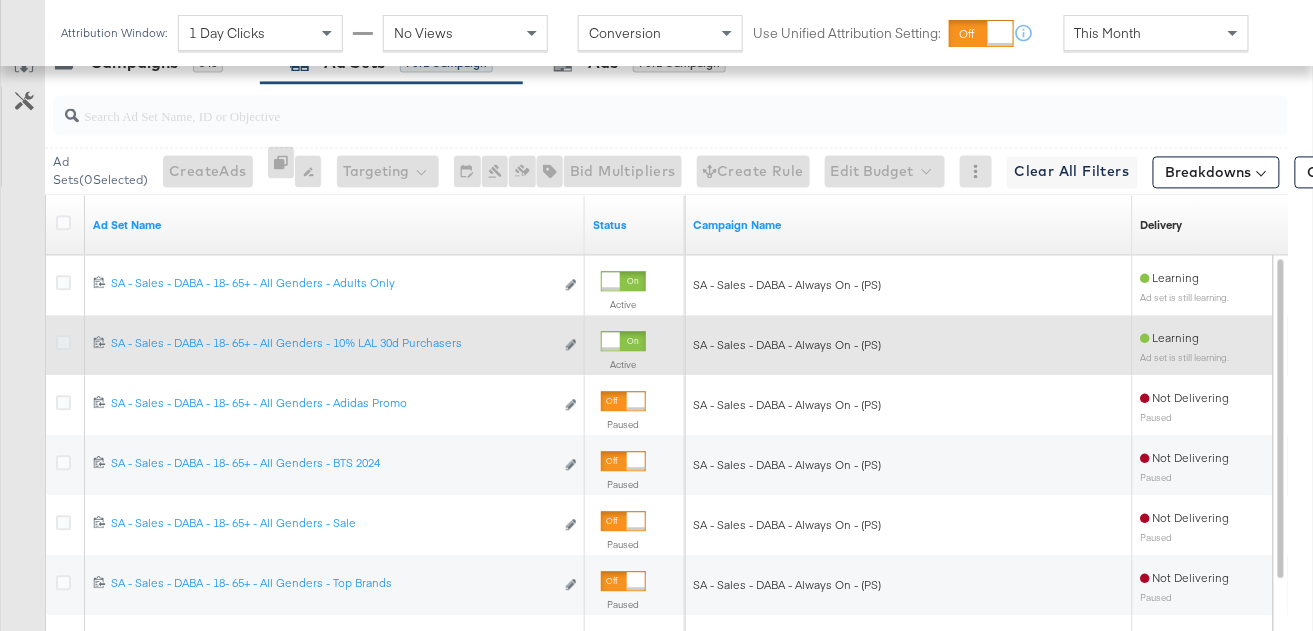 click at bounding box center [63, 342] 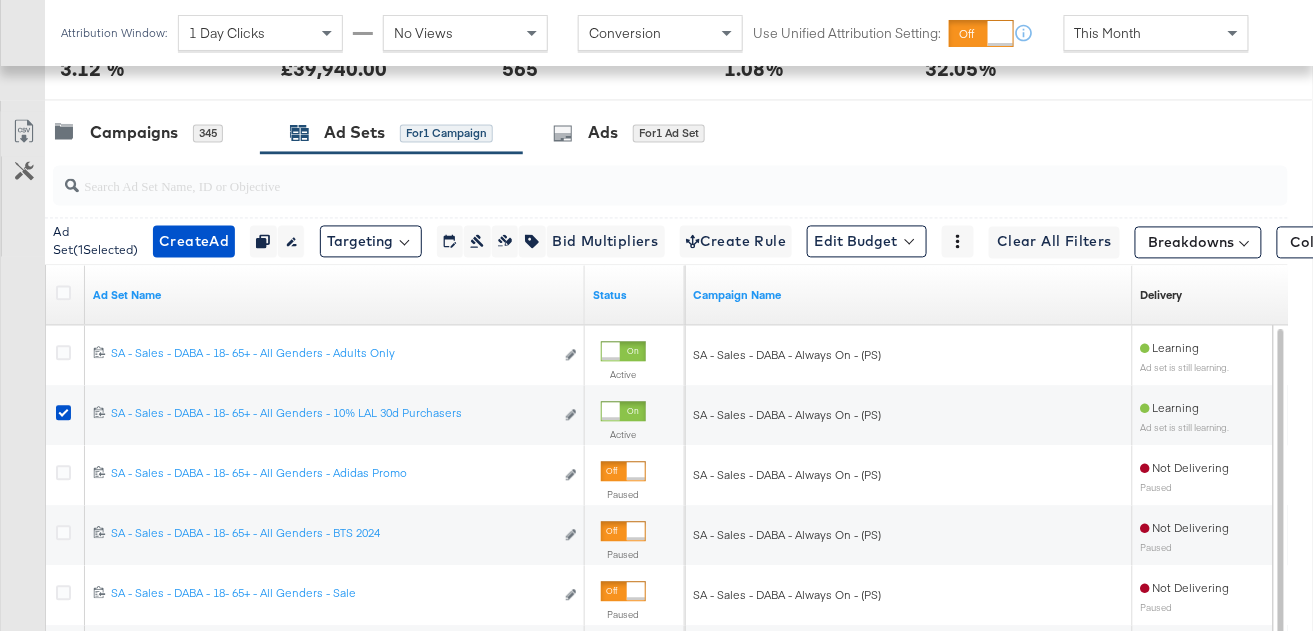 scroll, scrollTop: 990, scrollLeft: 0, axis: vertical 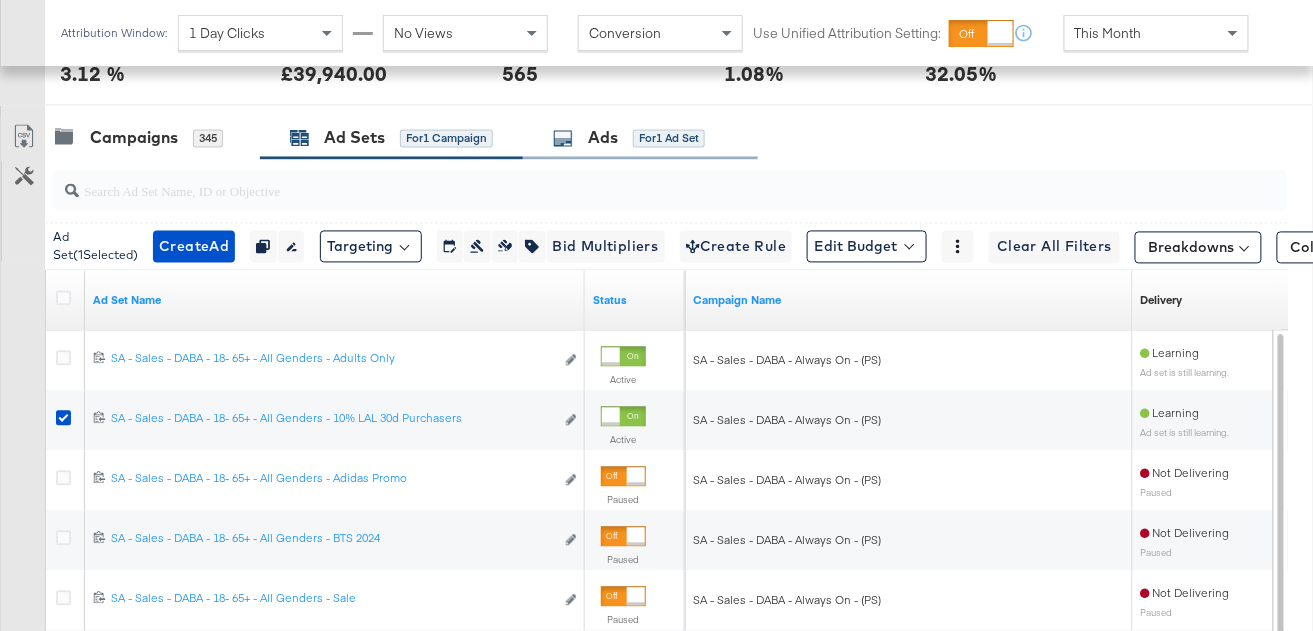 click on "Ads for  1   Ad Set" at bounding box center (629, 138) 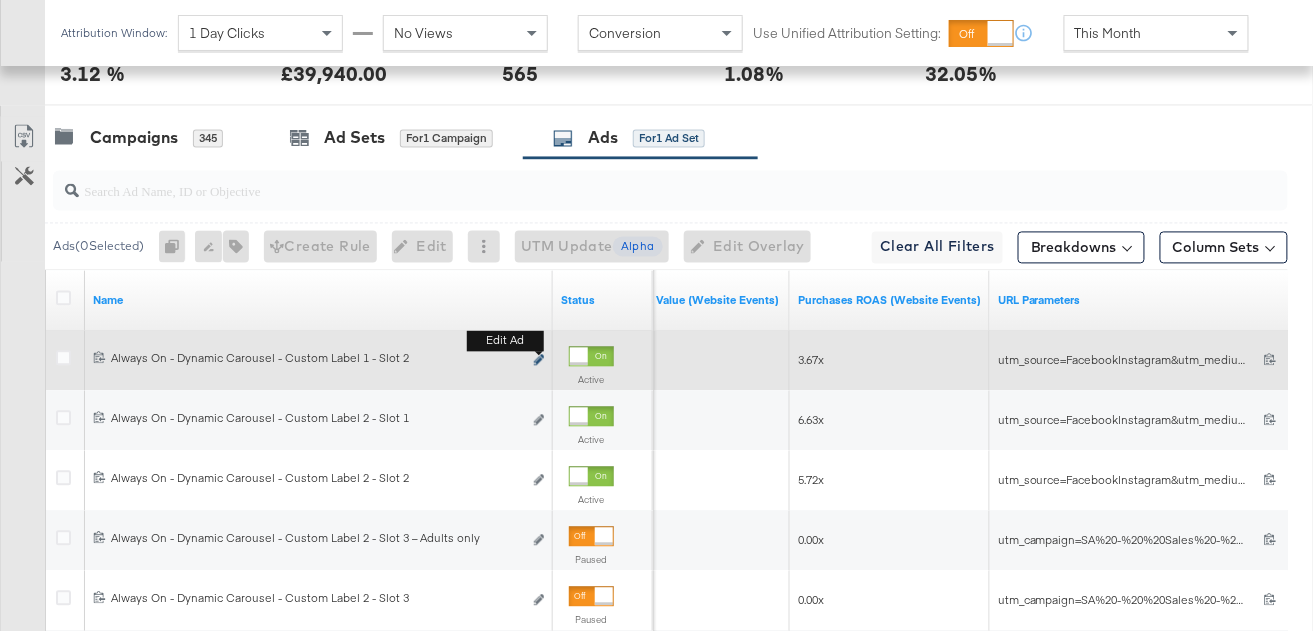 click at bounding box center (539, 360) 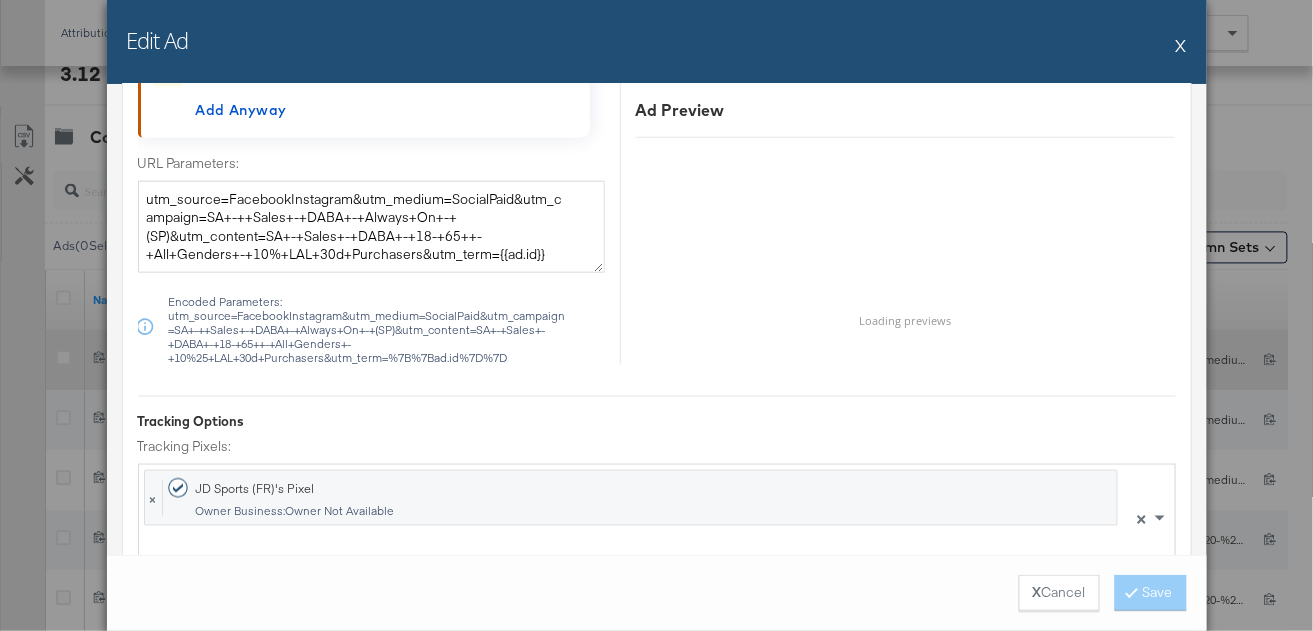 scroll, scrollTop: 2579, scrollLeft: 0, axis: vertical 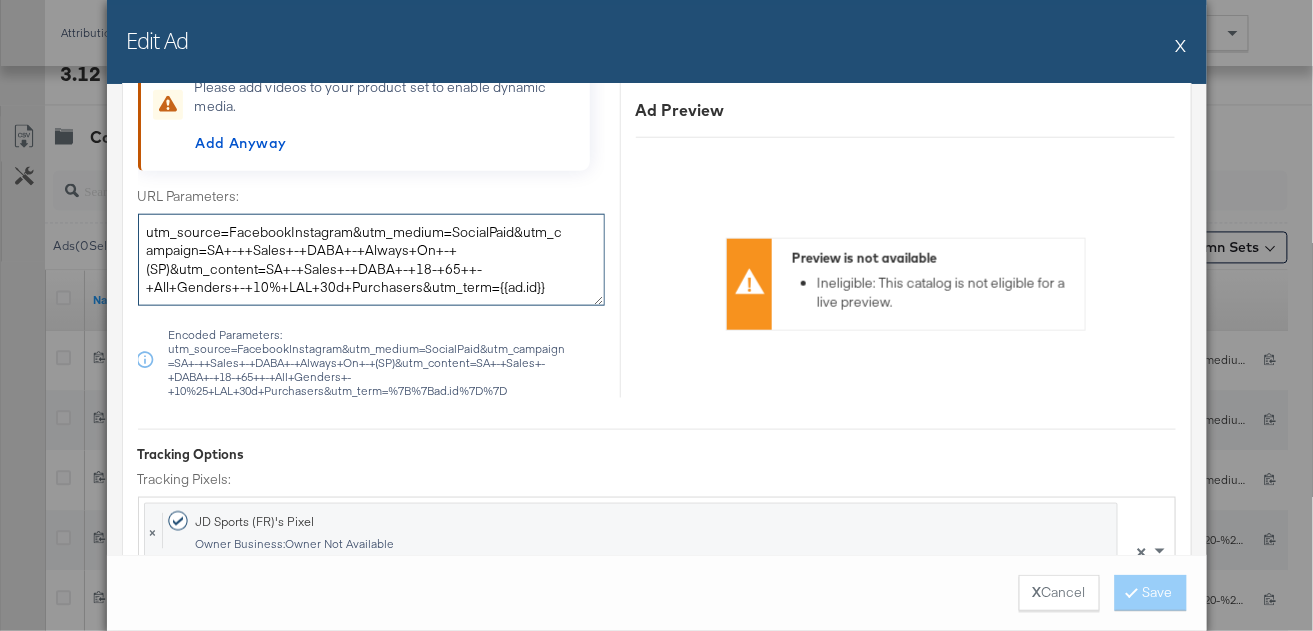 click on "utm_source=FacebookInstagram&utm_medium=SocialPaid&utm_campaign=SA+-++Sales+-+DABA+-+Always+On+-+(SP)&utm_content=SA+-+Sales+-+DABA+-+18-+65++-+All+Genders+-+10%+LAL+30d+Purchasers&utm_term={{ad.id}}" at bounding box center (371, 260) 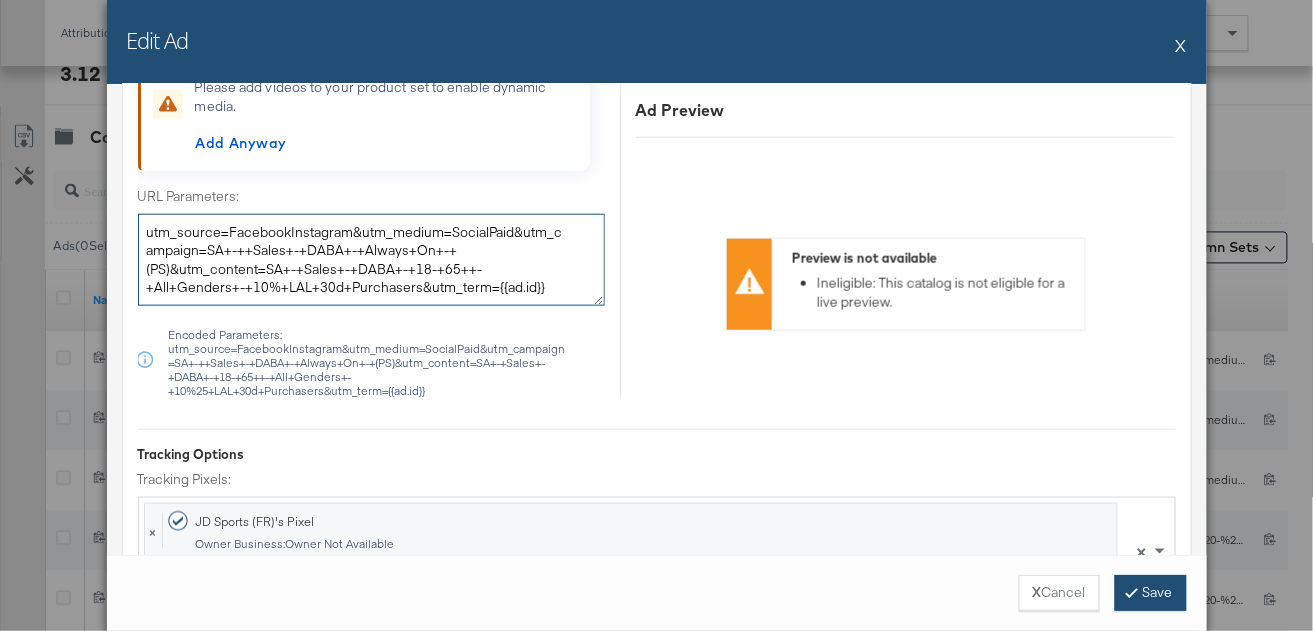 type on "utm_source=FacebookInstagram&utm_medium=SocialPaid&utm_campaign=SA+-++Sales+-+DABA+-+Always+On+-+(PS)&utm_content=SA+-+Sales+-+DABA+-+18-+65++-+All+Genders+-+10%+LAL+30d+Purchasers&utm_term={{ad.id}}" 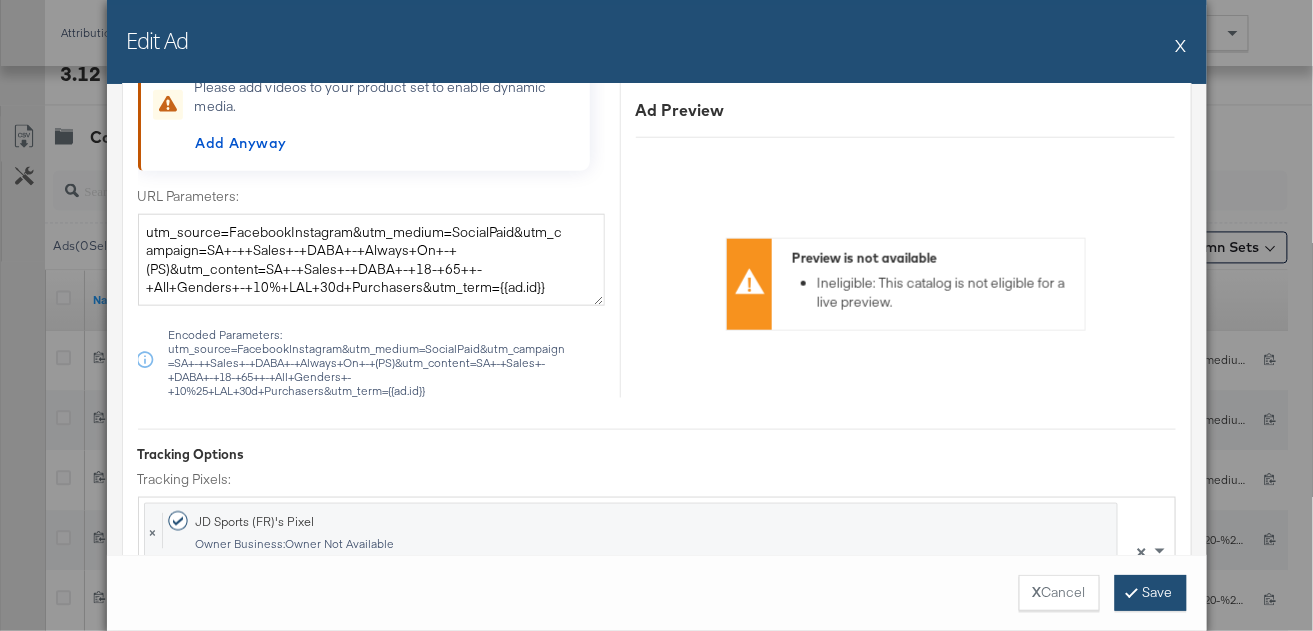 click on "Save" at bounding box center (1151, 593) 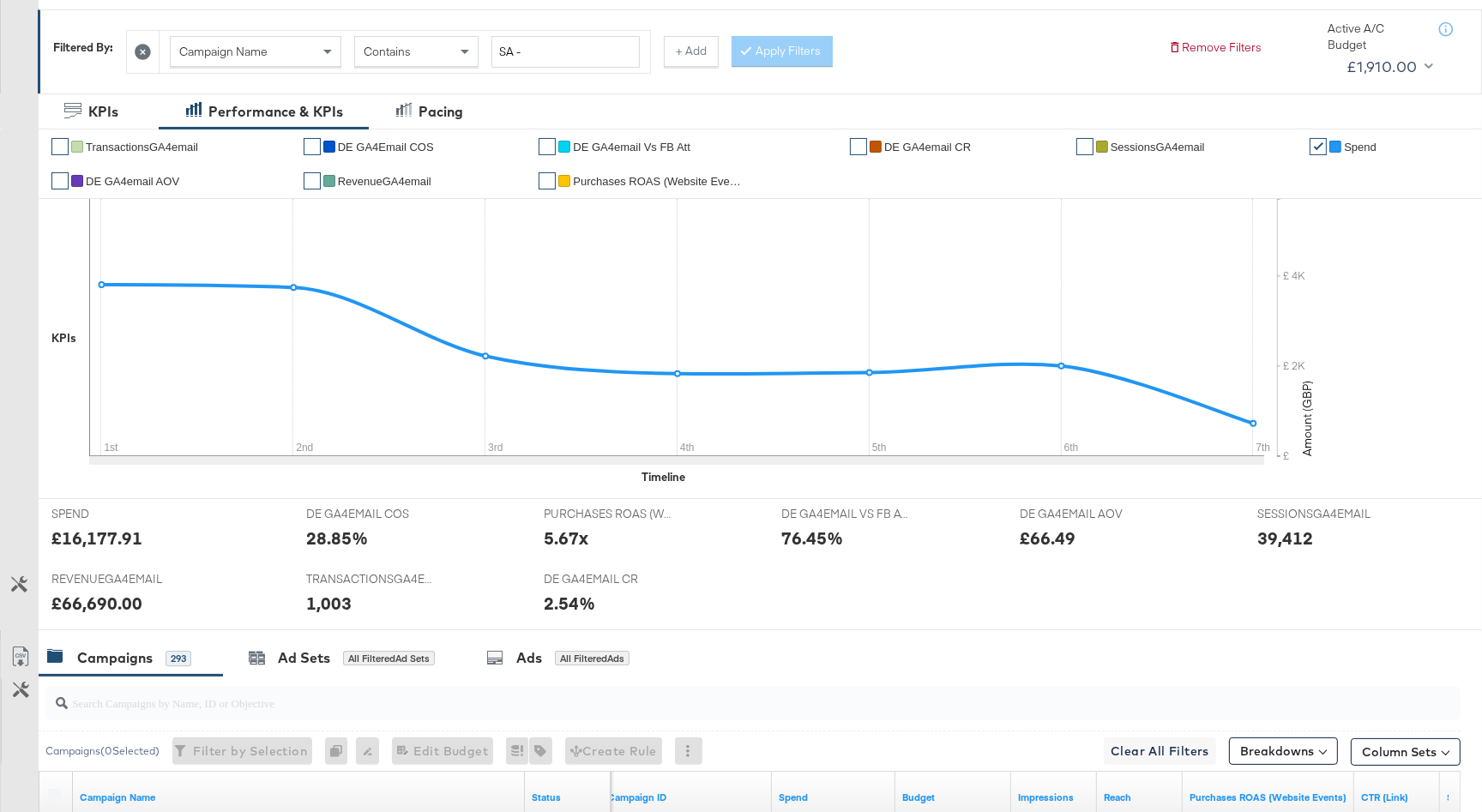 scroll, scrollTop: 0, scrollLeft: 0, axis: both 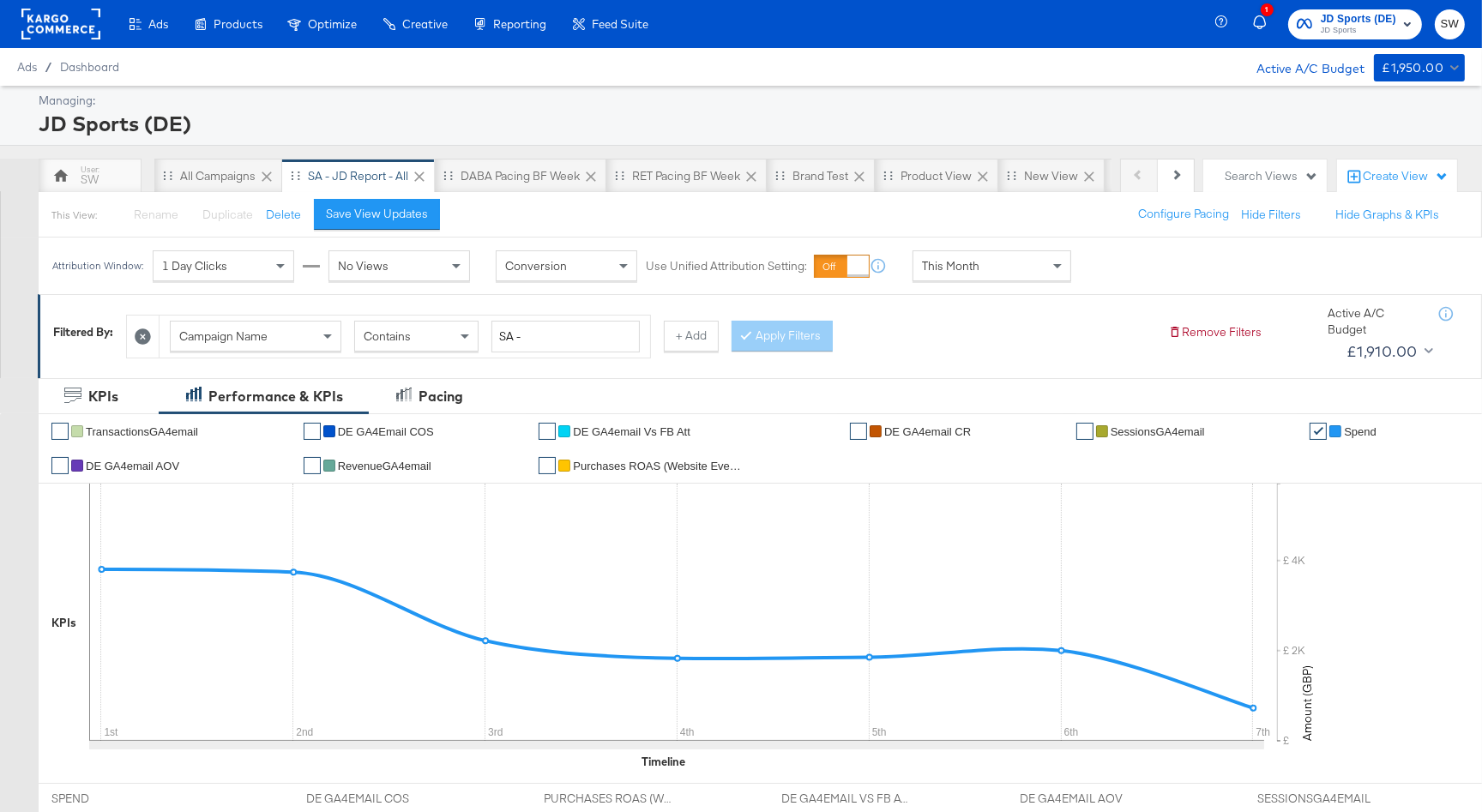 click 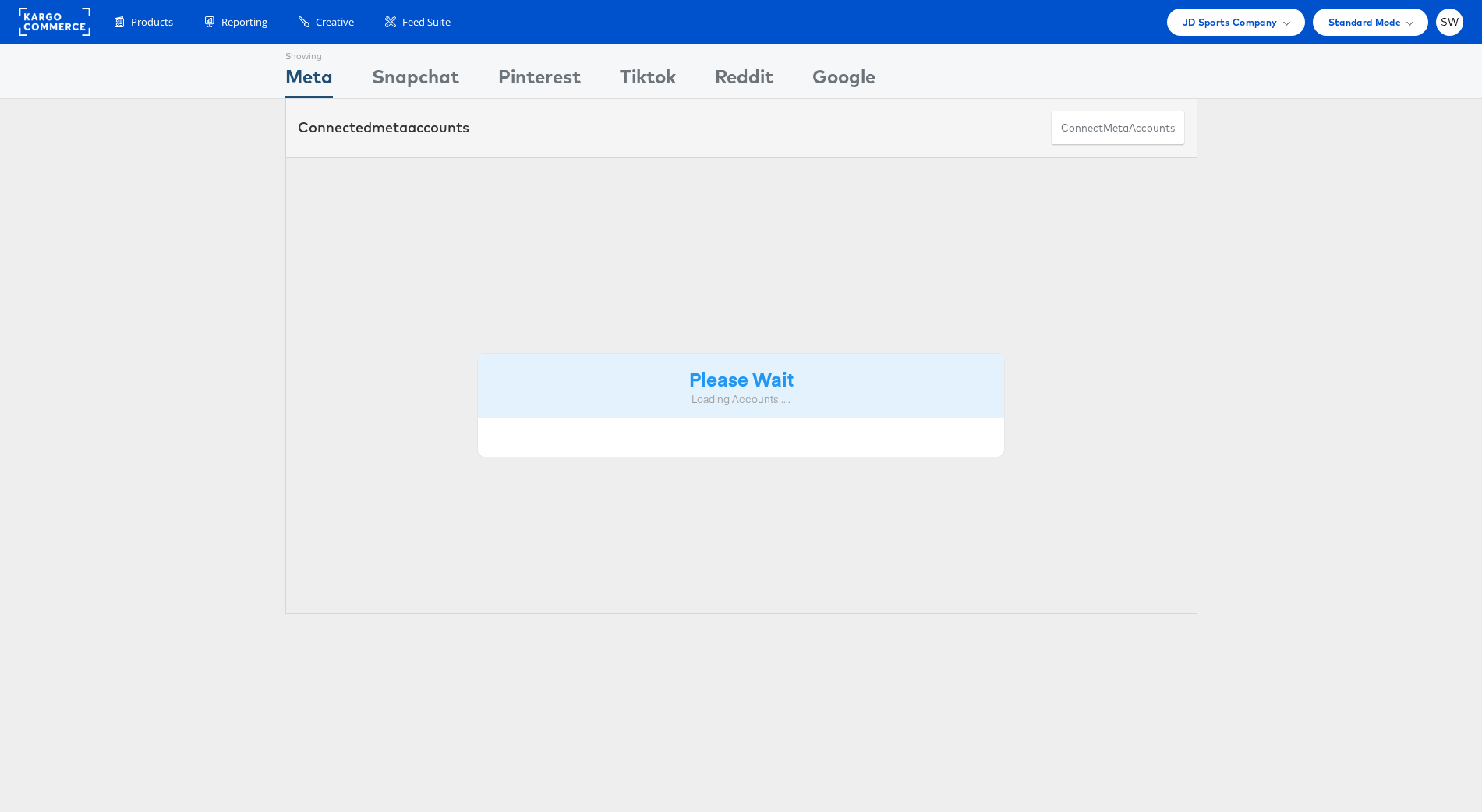 scroll, scrollTop: 0, scrollLeft: 0, axis: both 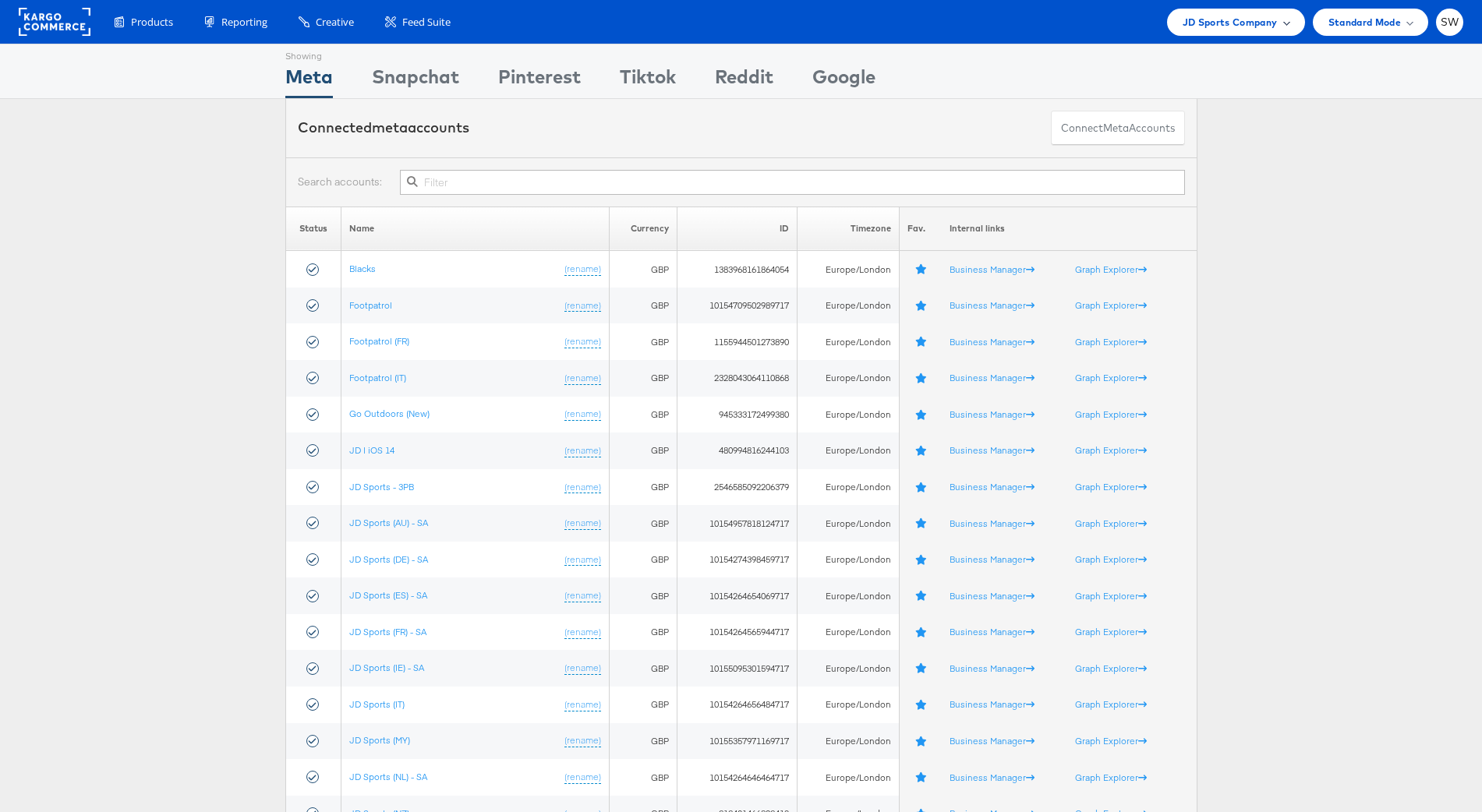click on "JD Sports Company" at bounding box center [1230, 22] 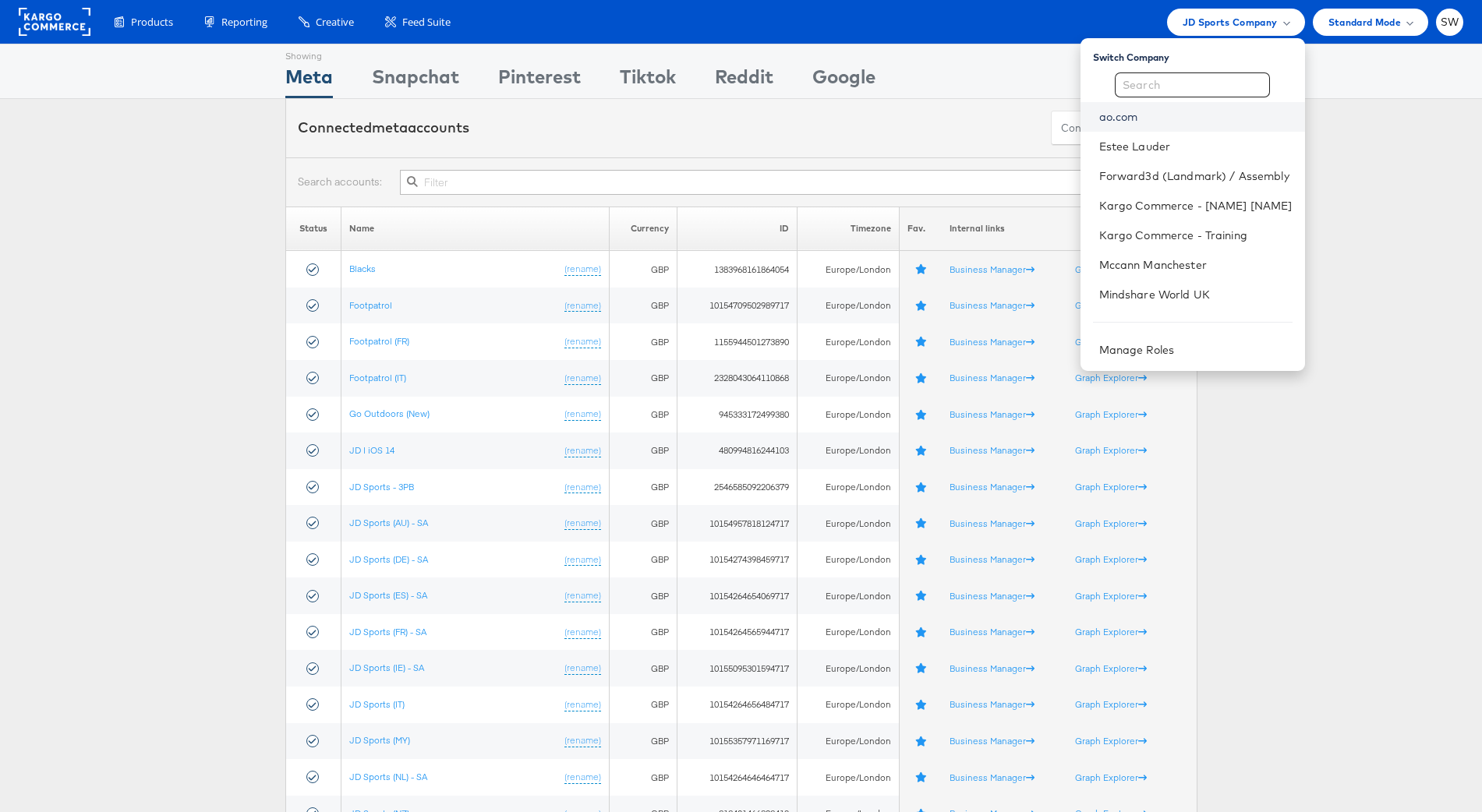 click on "ao.com" at bounding box center [1196, 117] 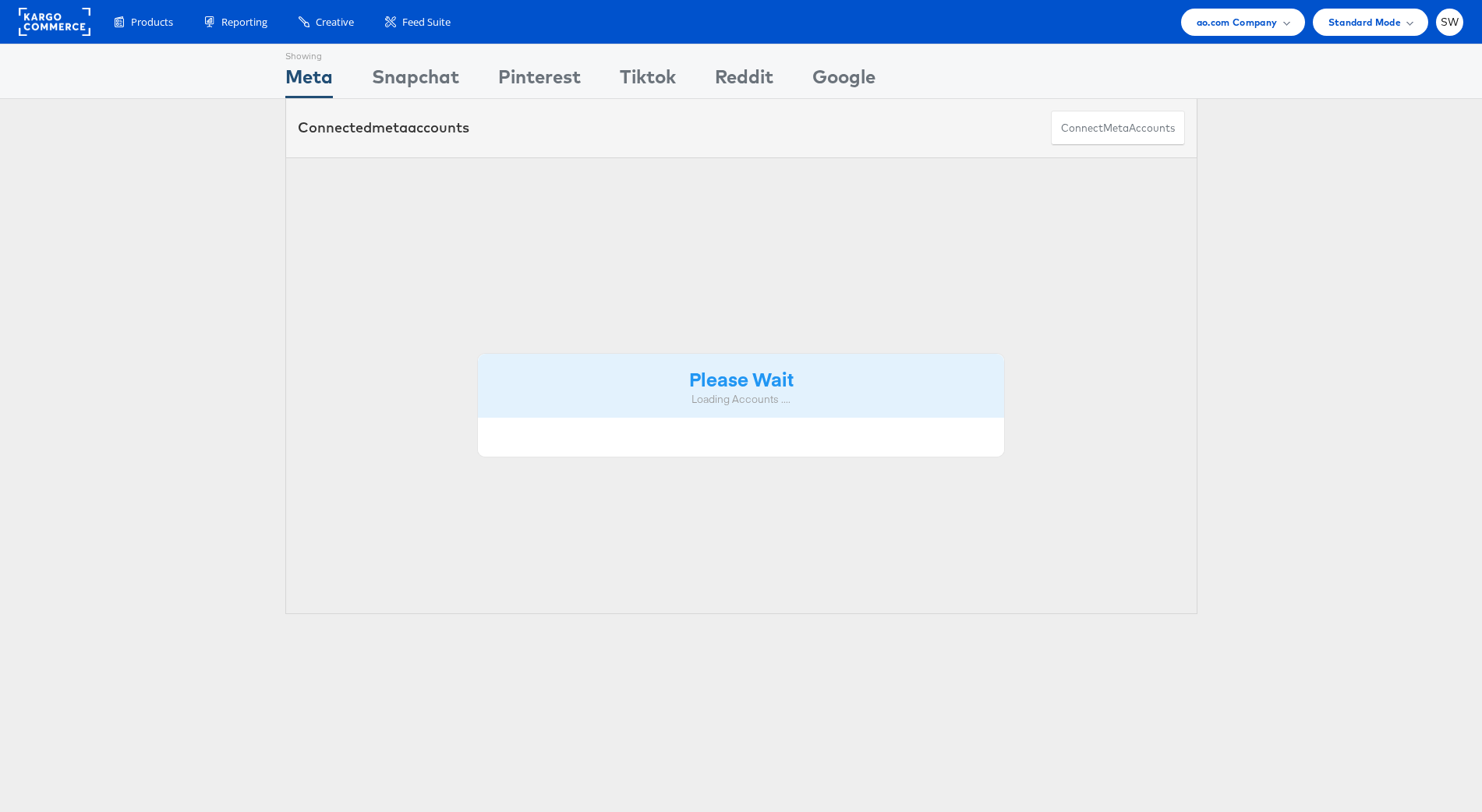 scroll, scrollTop: 0, scrollLeft: 0, axis: both 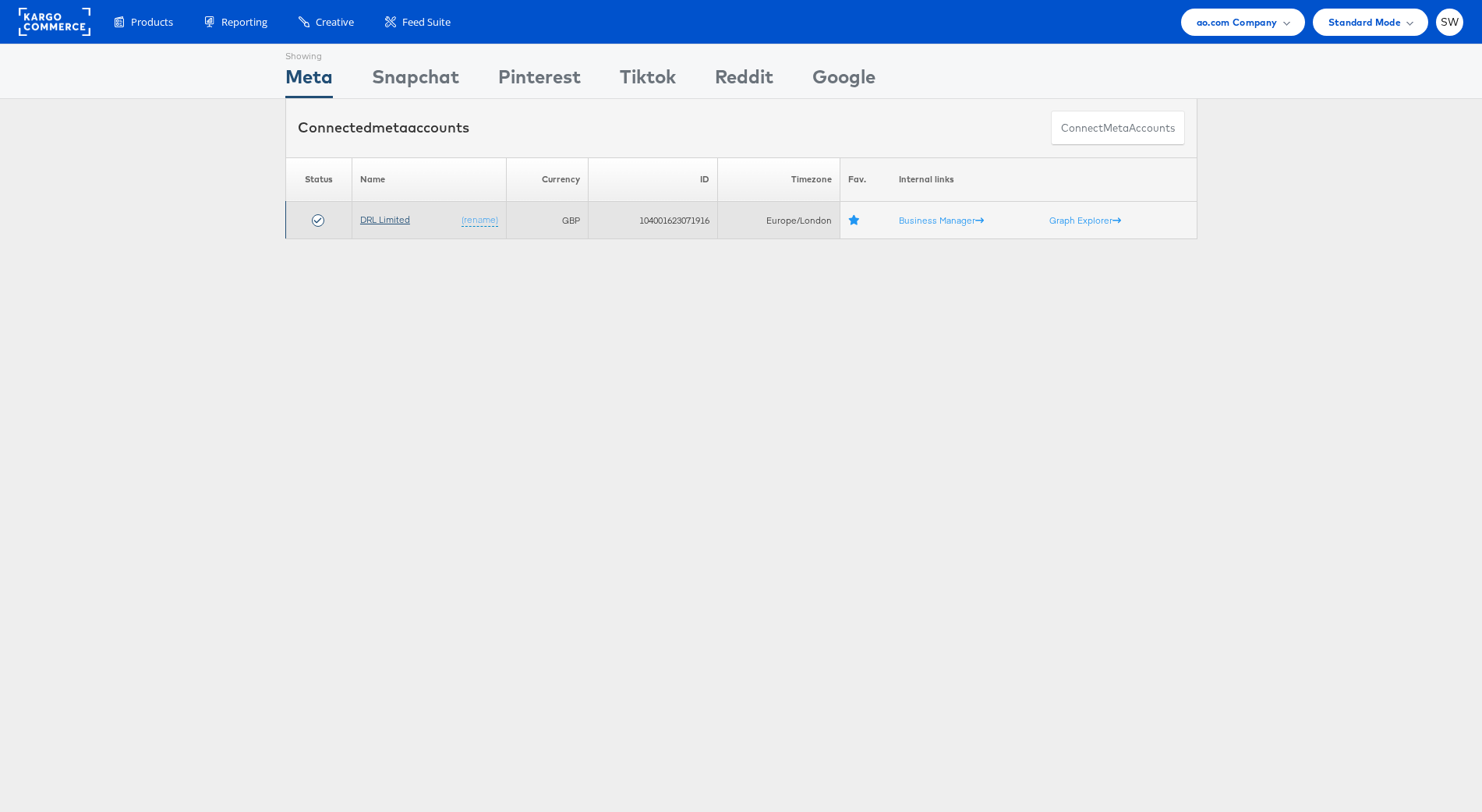 click on "DRL Limited" at bounding box center [385, 219] 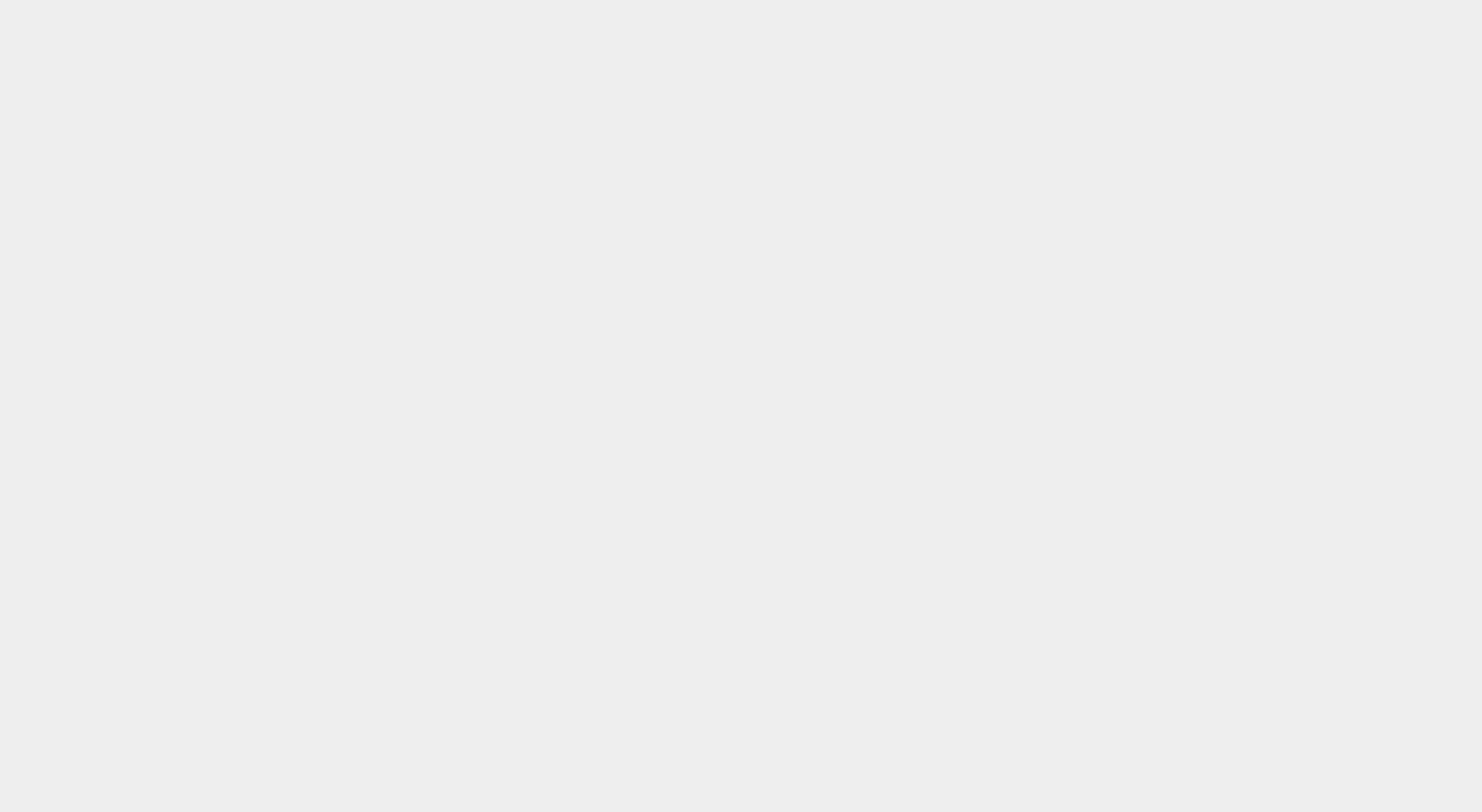 scroll, scrollTop: 0, scrollLeft: 0, axis: both 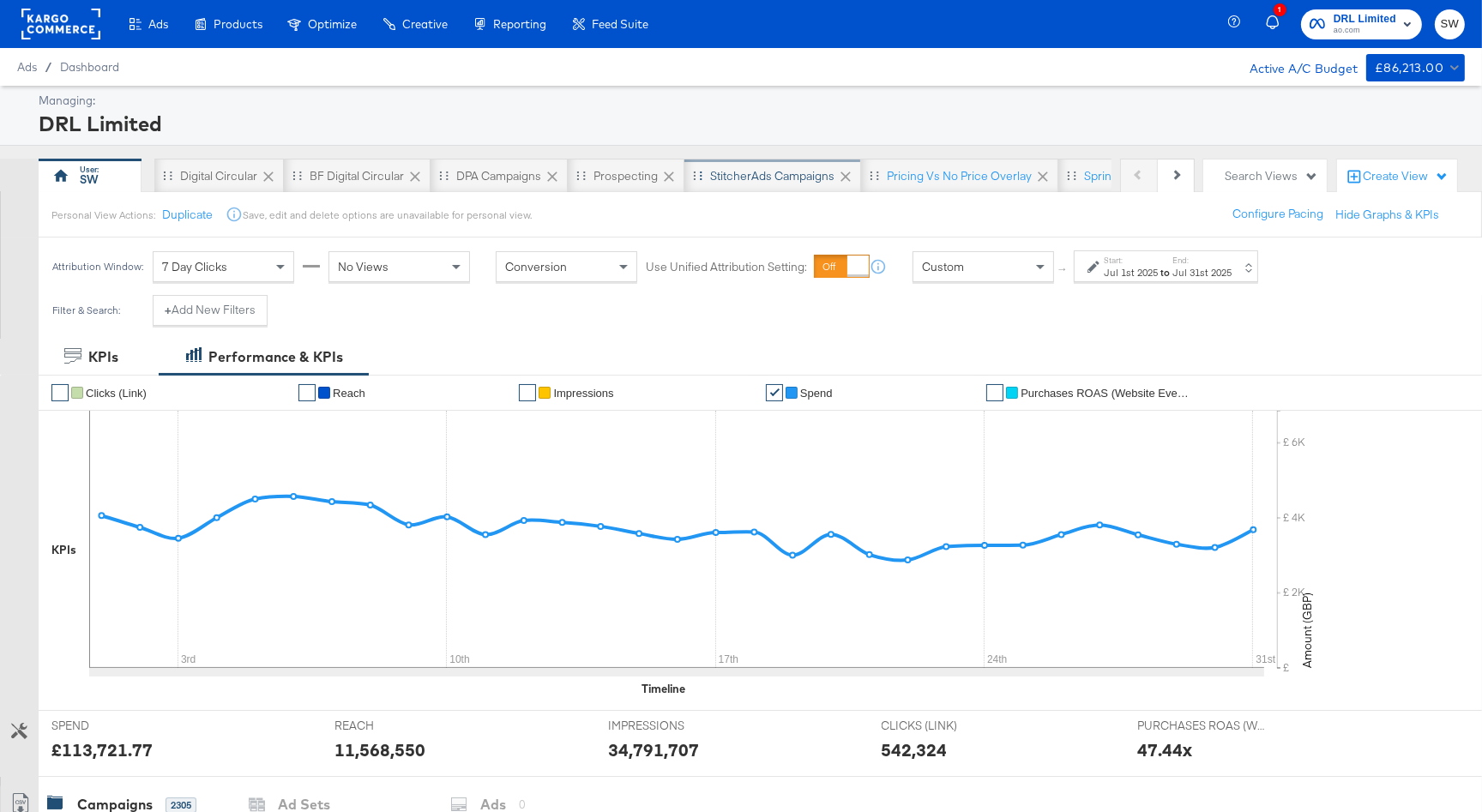 click on "StitcherAds Campaigns" at bounding box center [773, 176] 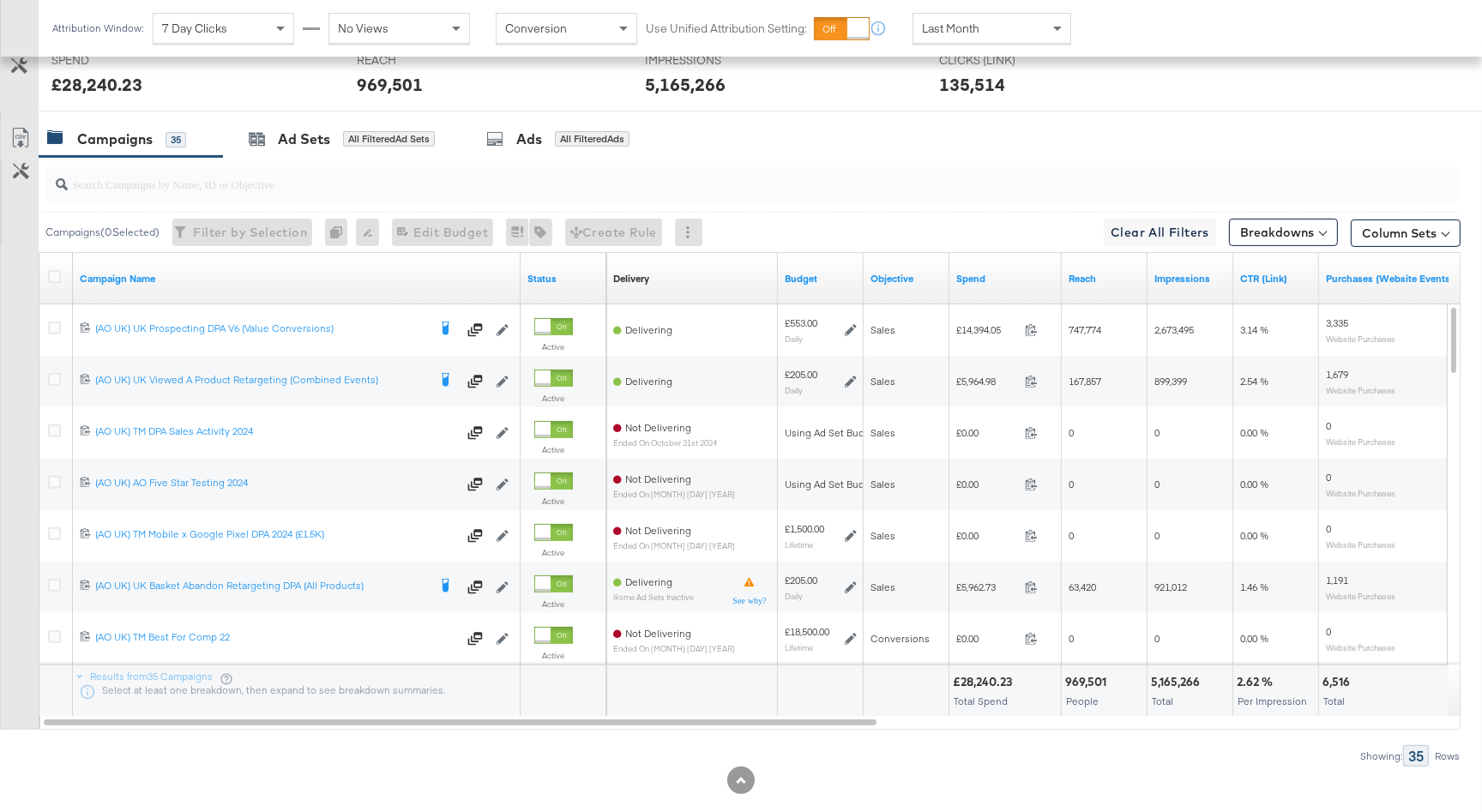 scroll, scrollTop: 725, scrollLeft: 0, axis: vertical 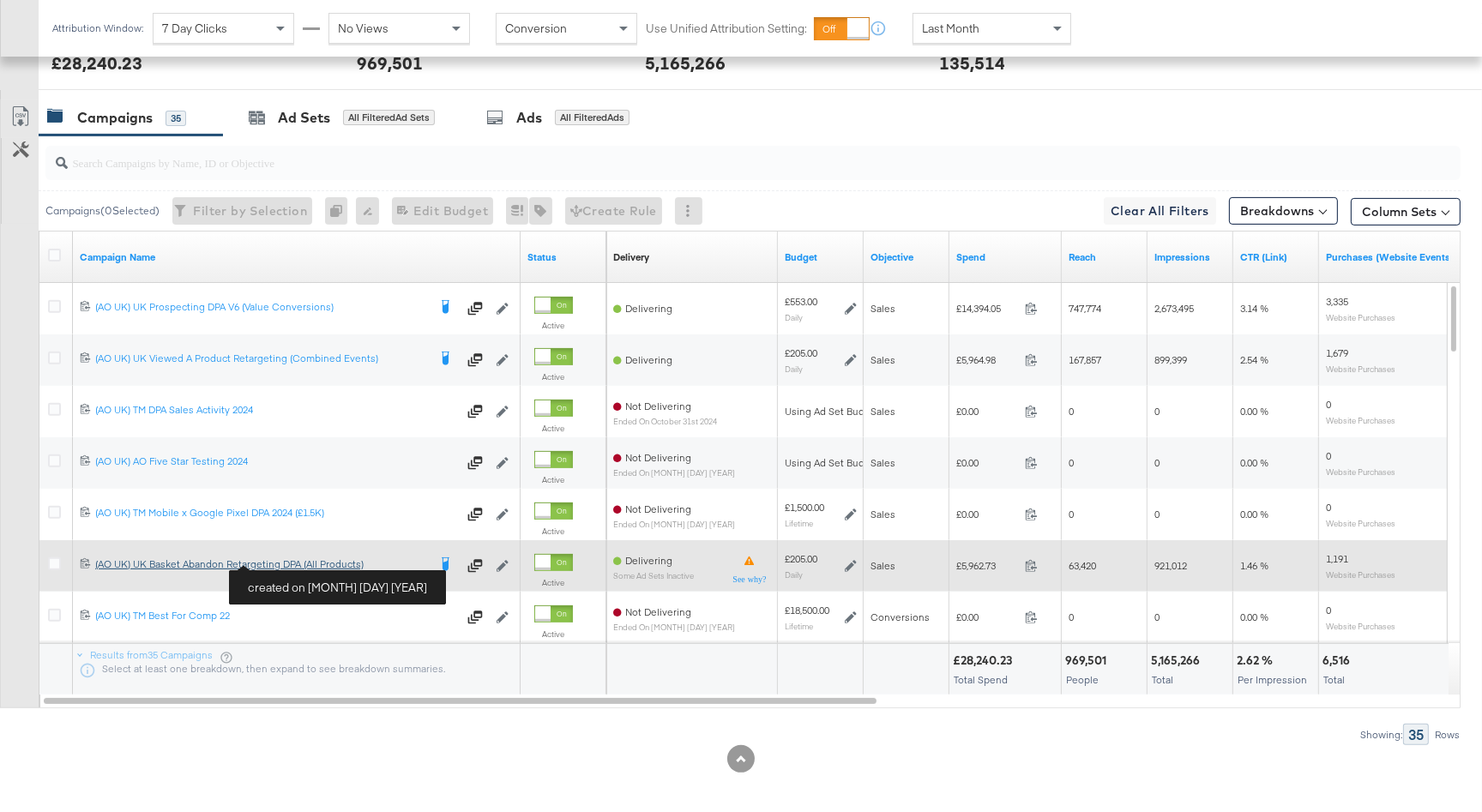 click on "(AO UK) UK Basket Abandon Retargeting DPA (All Products) (AO UK) UK Basket Abandon Retargeting DPA (All Products)" at bounding box center [261, 564] 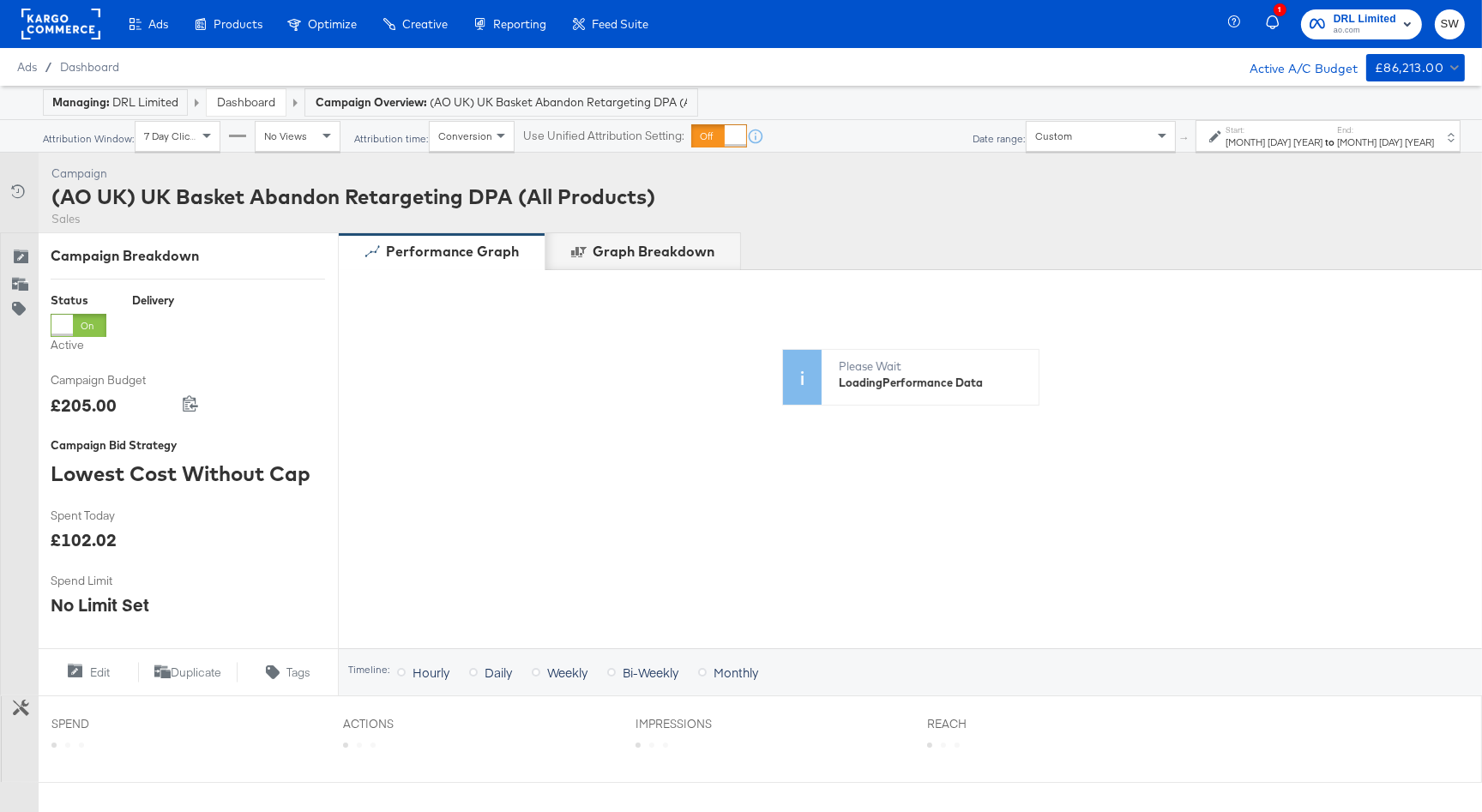 scroll, scrollTop: 600, scrollLeft: 0, axis: vertical 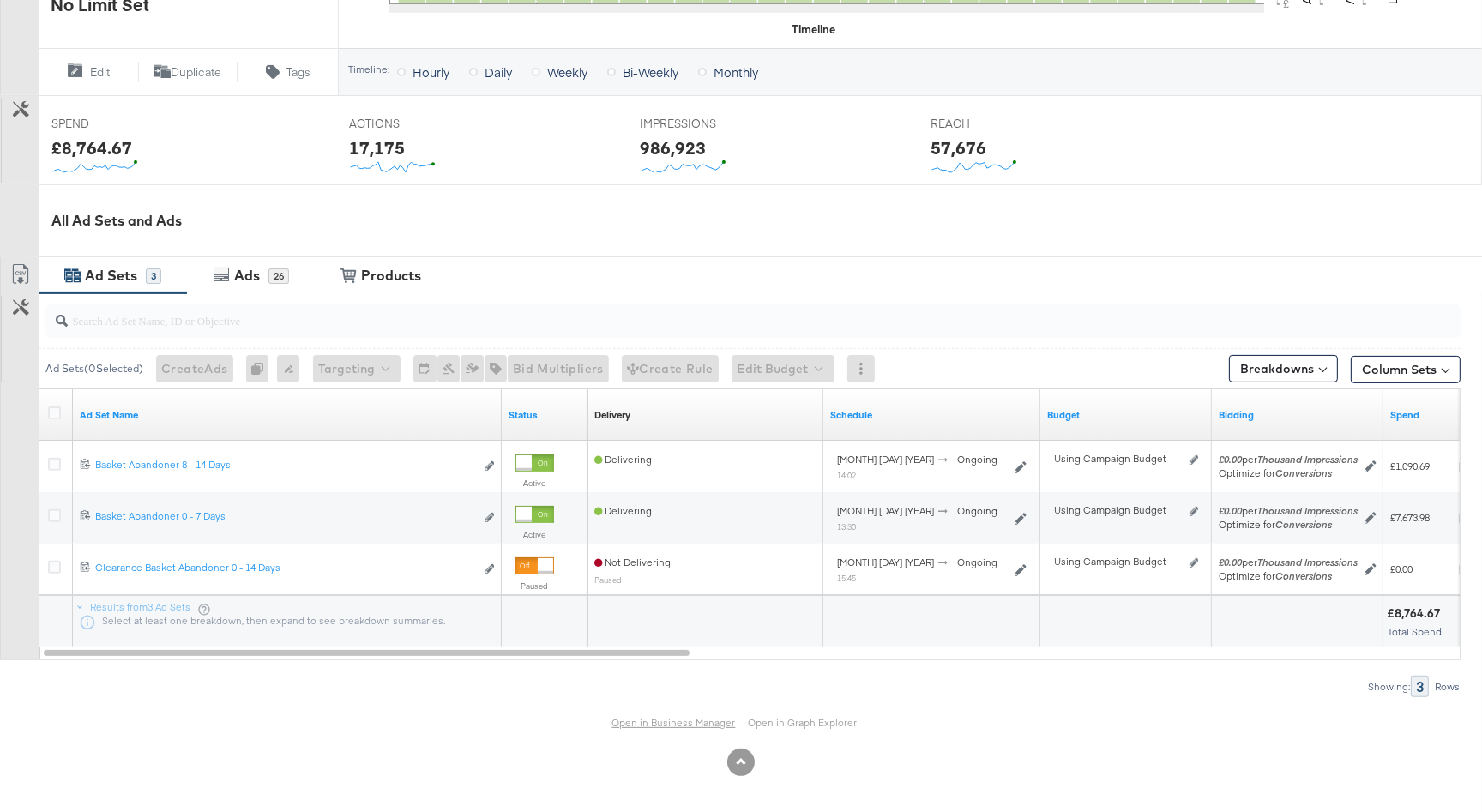 click on "Open in Business Manager" at bounding box center [674, 722] 